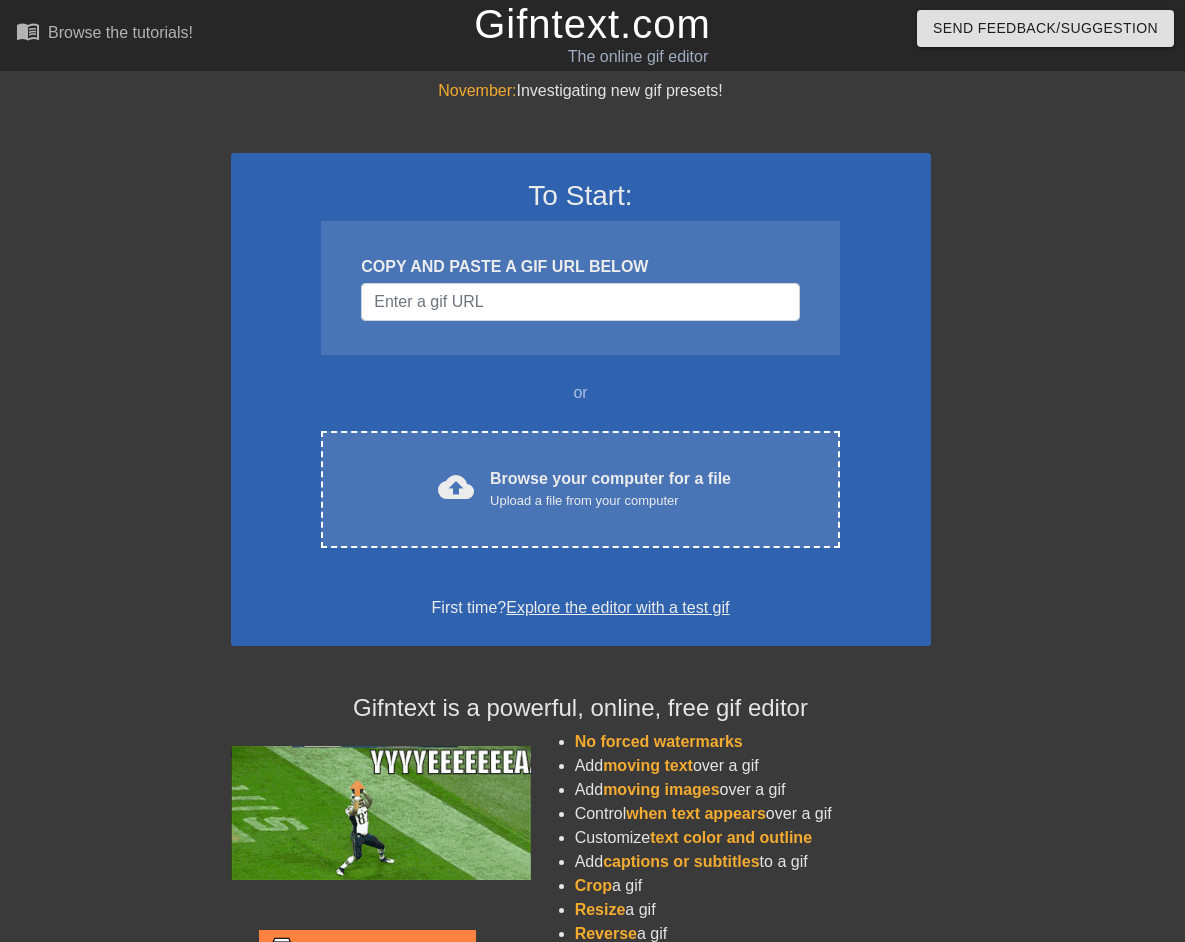 scroll, scrollTop: 0, scrollLeft: 0, axis: both 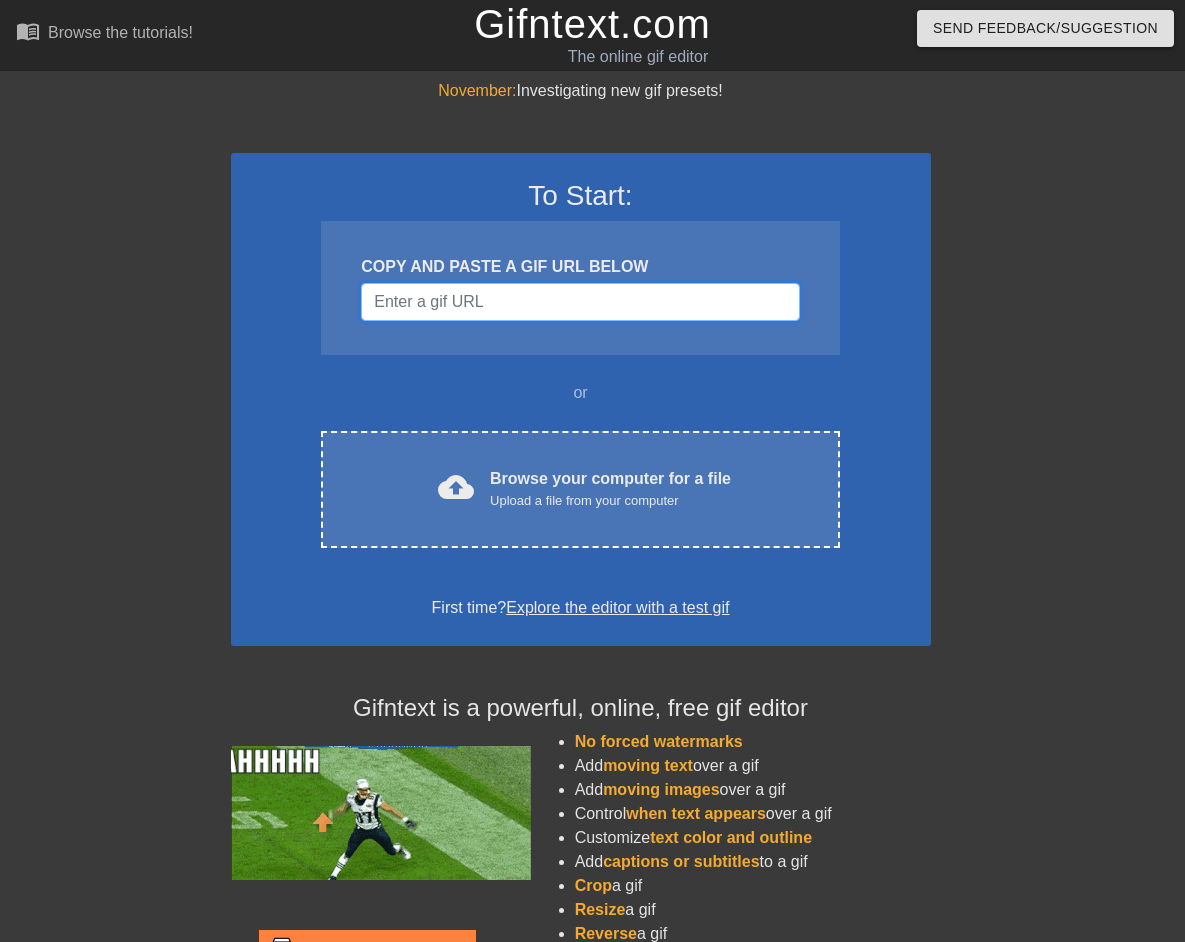 drag, startPoint x: 452, startPoint y: 301, endPoint x: 452, endPoint y: 319, distance: 18 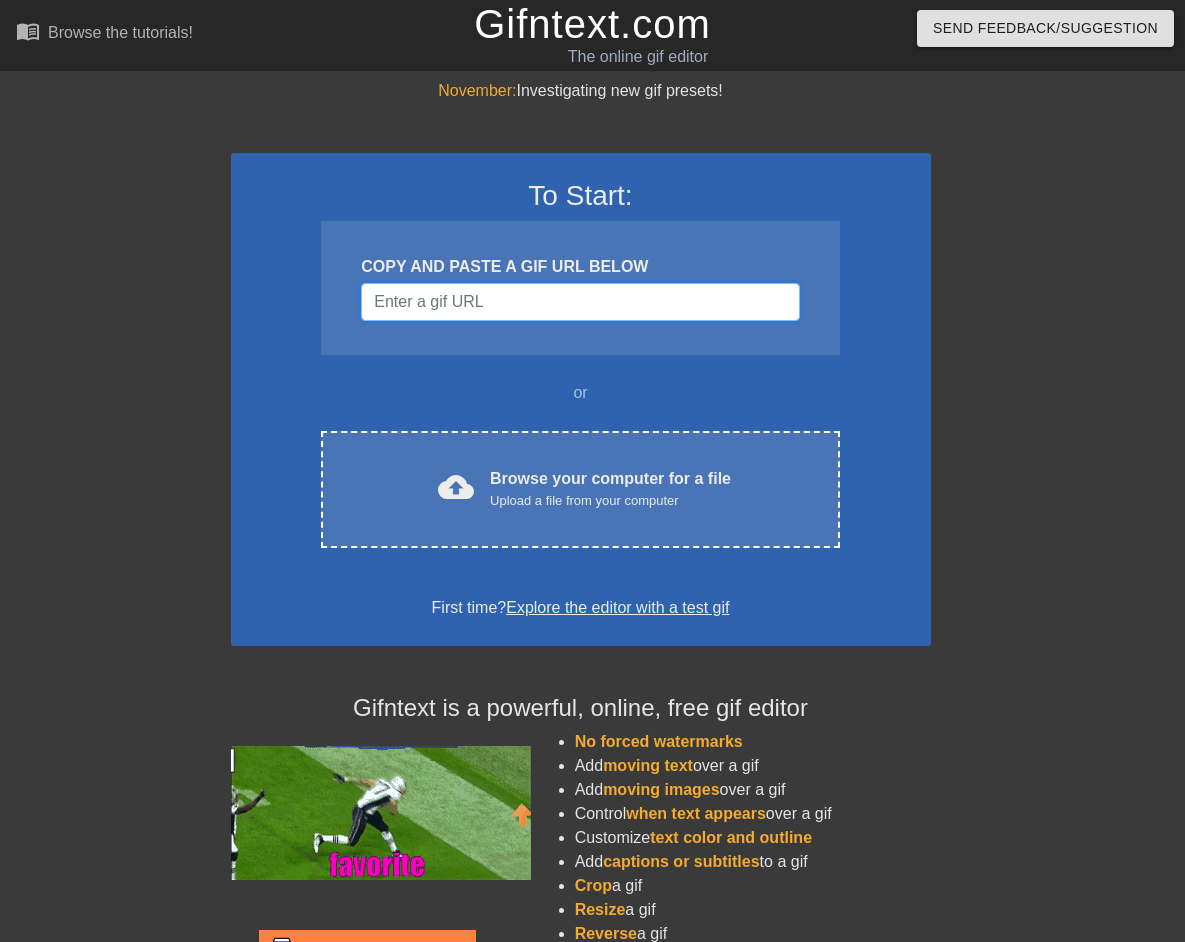 click at bounding box center [580, 302] 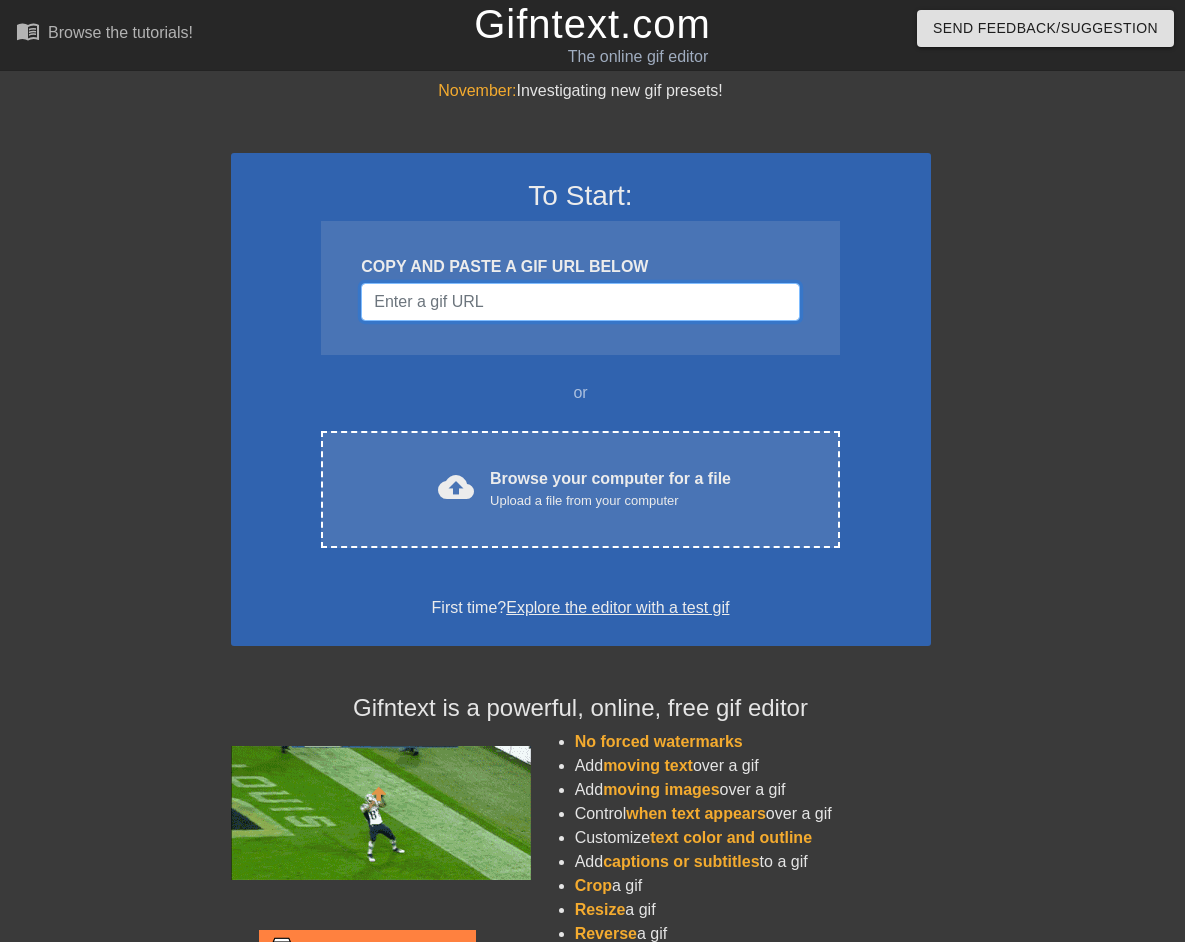 paste on "https://images-ext-1.discordapp.net/external/Kb-uyJel2WuMdTJGmghUGZzRYgFalRpSOlRQrzQtsk8/https/media.tenor.com/7q2t61Z83mEAAAPo/sayori-ddlc.mp4" 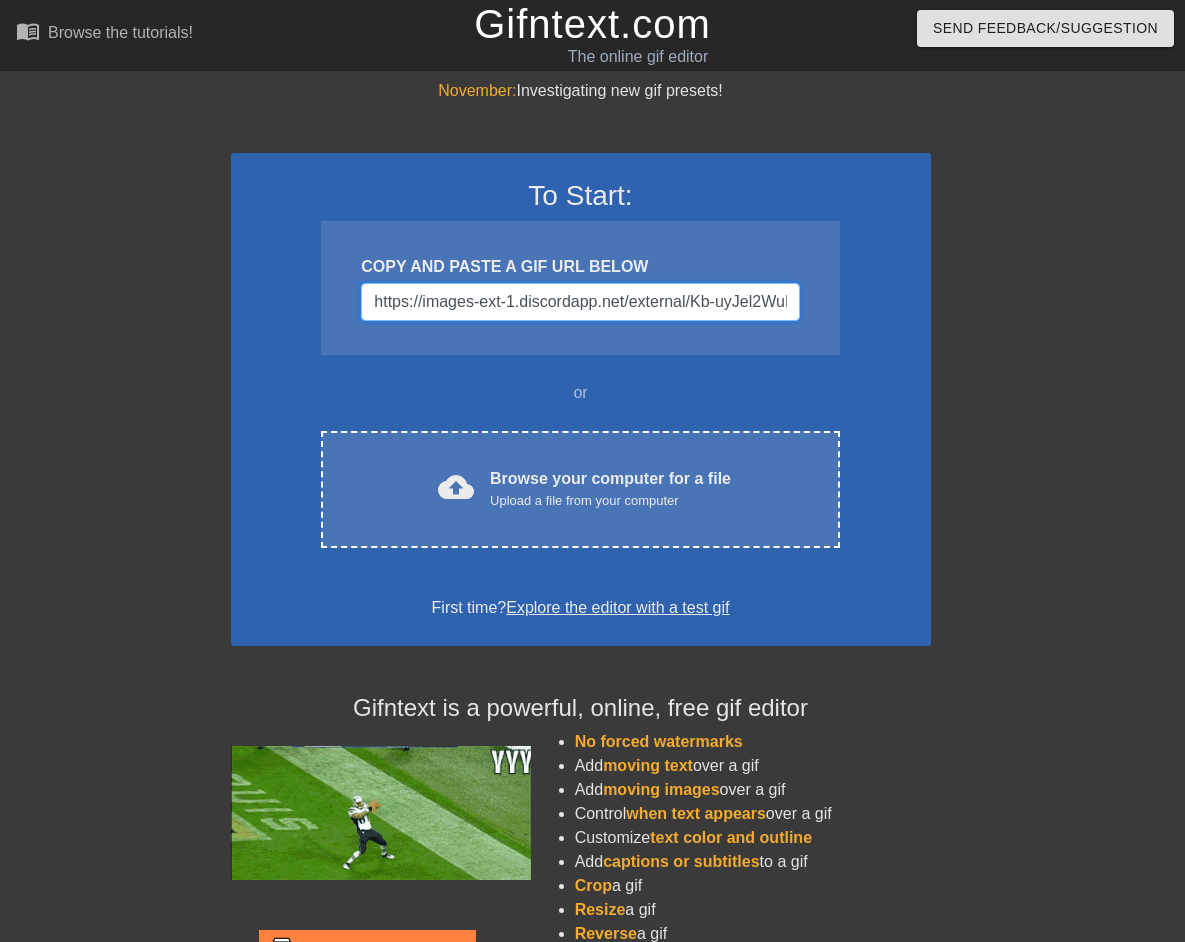 scroll, scrollTop: 0, scrollLeft: 724, axis: horizontal 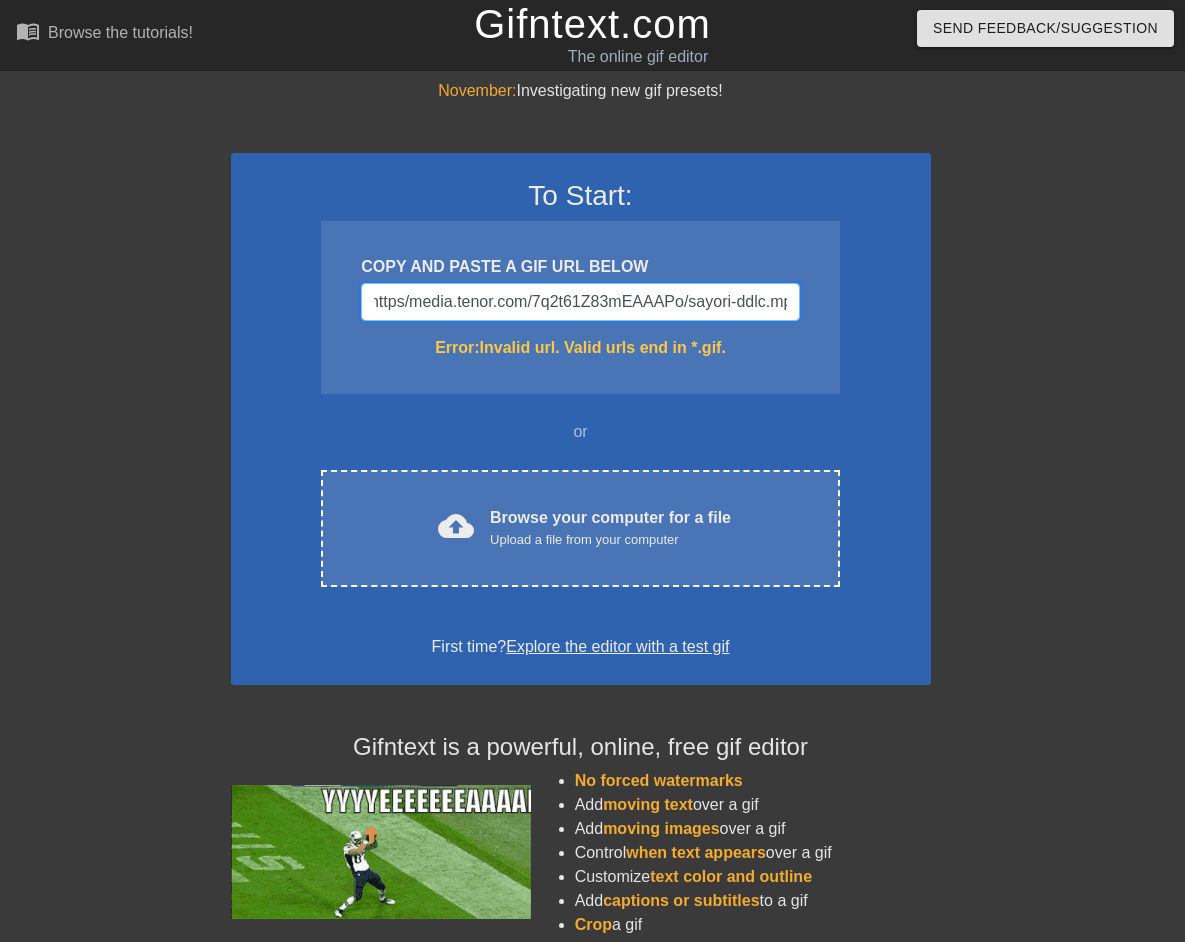 type on "https://images-ext-1.discordapp.net/external/Kb-uyJel2WuMdTJGmghUGZzRYgFalRpSOlRQrzQtsk8/https/media.tenor.com/7q2t61Z83mEAAAPo/sayori-ddlc.mp4" 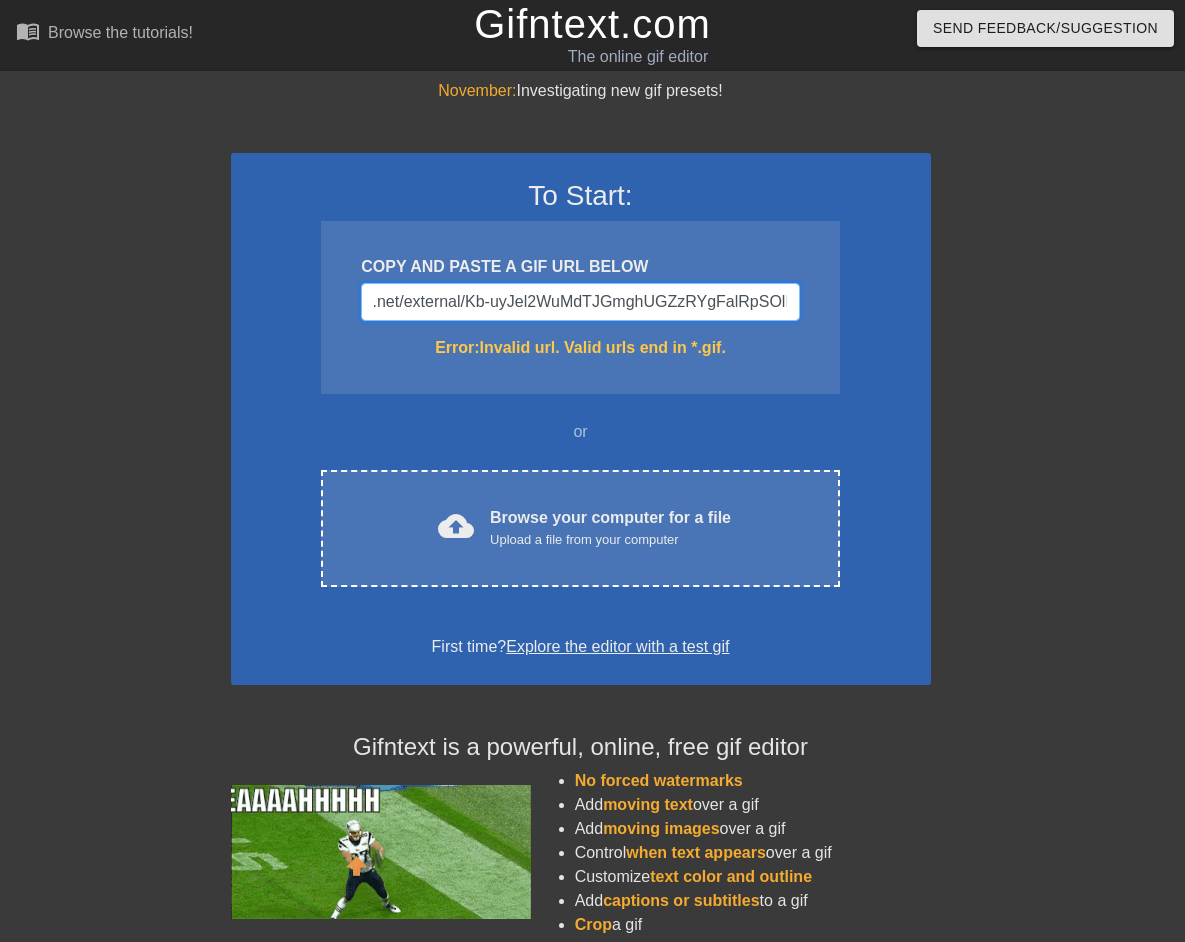 scroll, scrollTop: 0, scrollLeft: 0, axis: both 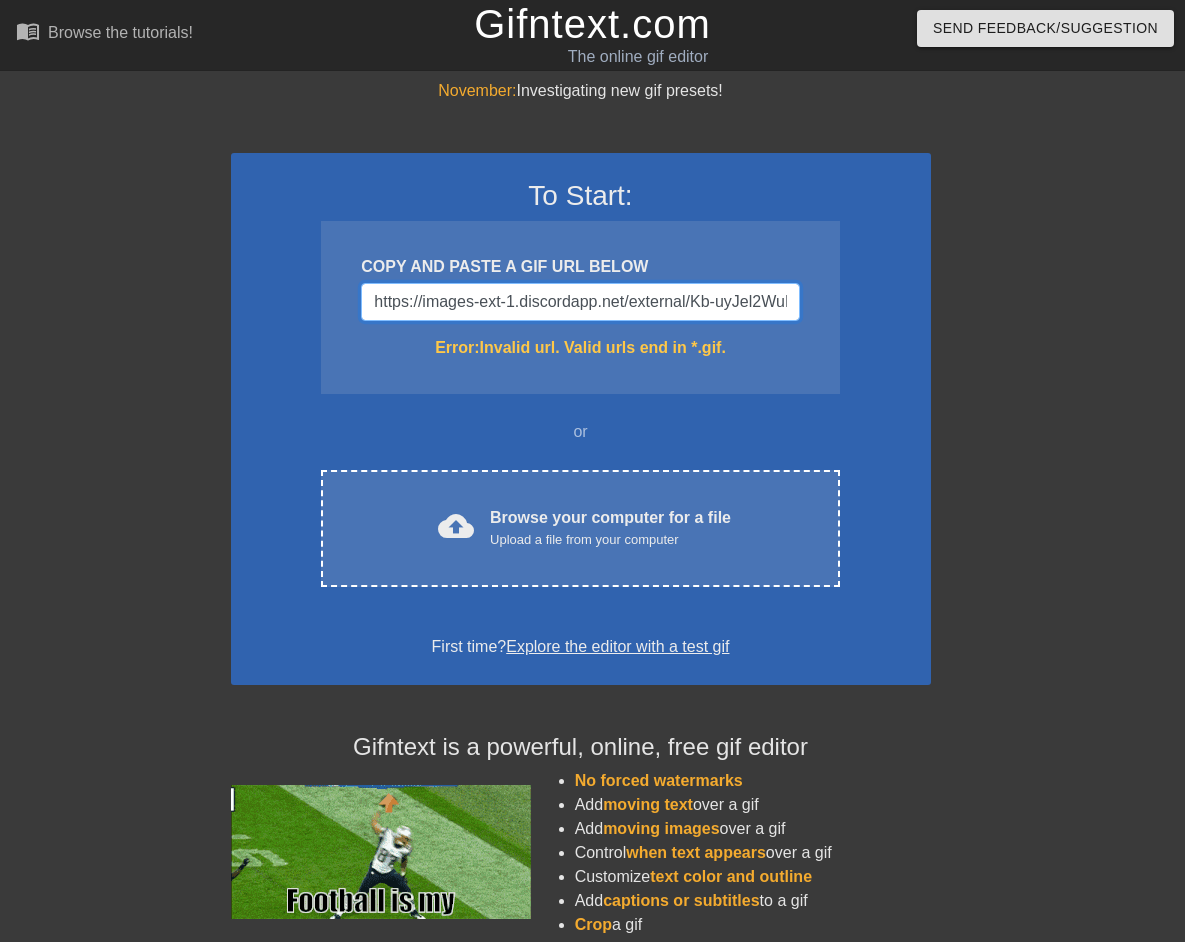 drag, startPoint x: 799, startPoint y: 307, endPoint x: 334, endPoint y: 286, distance: 465.47394 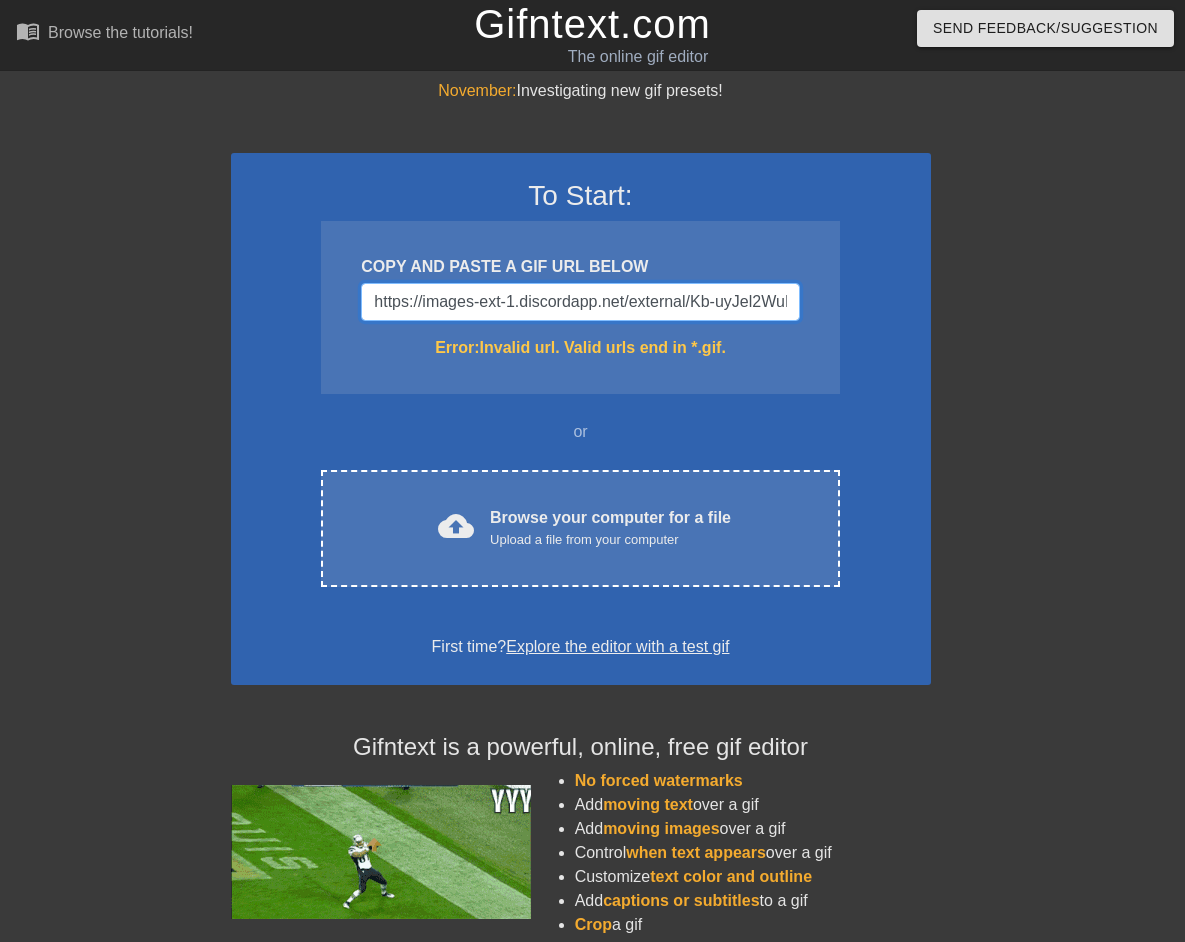 click on "COPY AND PASTE A GIF URL BELOW https://images-ext-1.discordapp.net/external/Kb-uyJel2WuMdTJGmghUGZzRYgFalRpSOlRQrzQtsk8/https/media.tenor.com/7q2t61Z83mEAAAPo/sayori-ddlc.mp4 Error:  Invalid url. Valid urls end in *.gif." at bounding box center (580, 307) 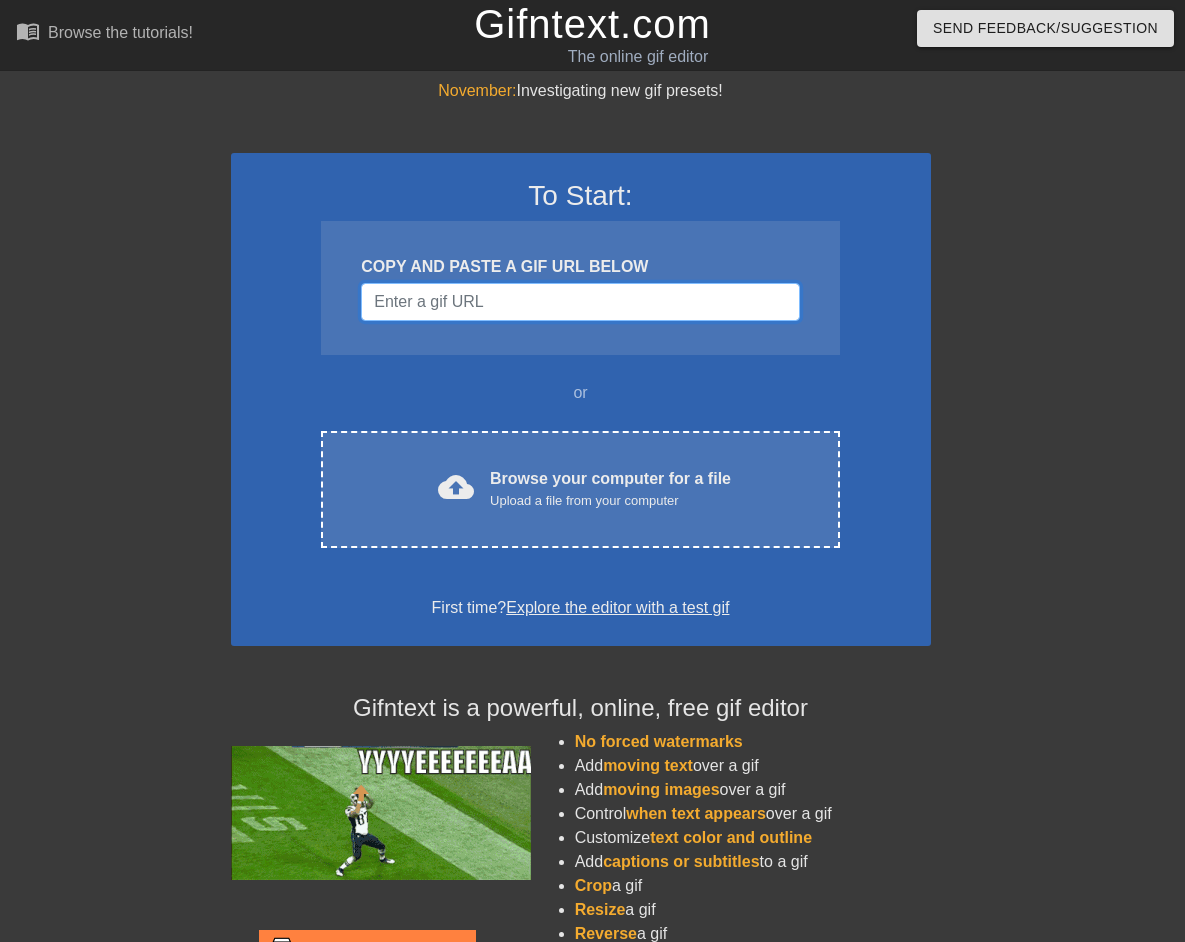type 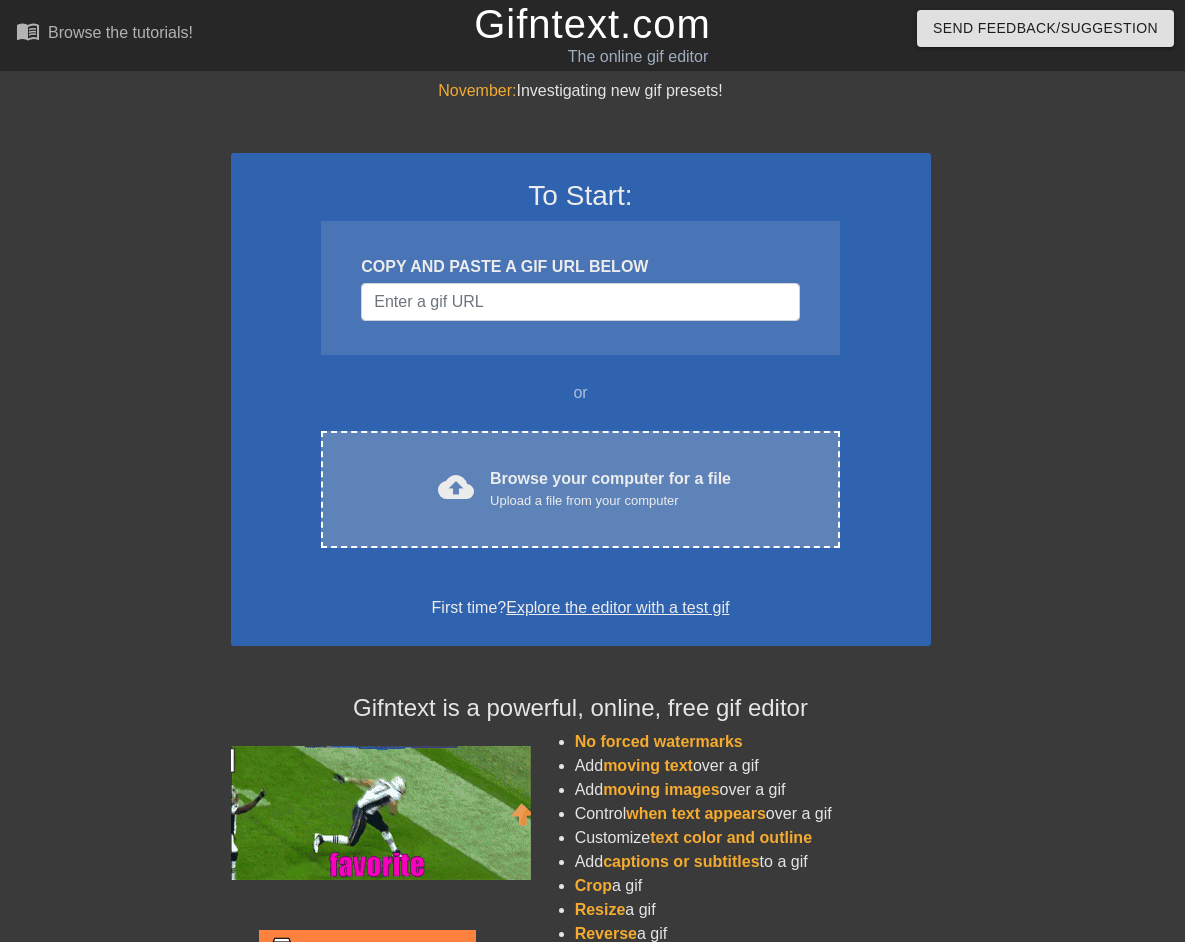 click on "cloud_upload Browse your computer for a file Upload a file from your computer Choose files" at bounding box center (580, 489) 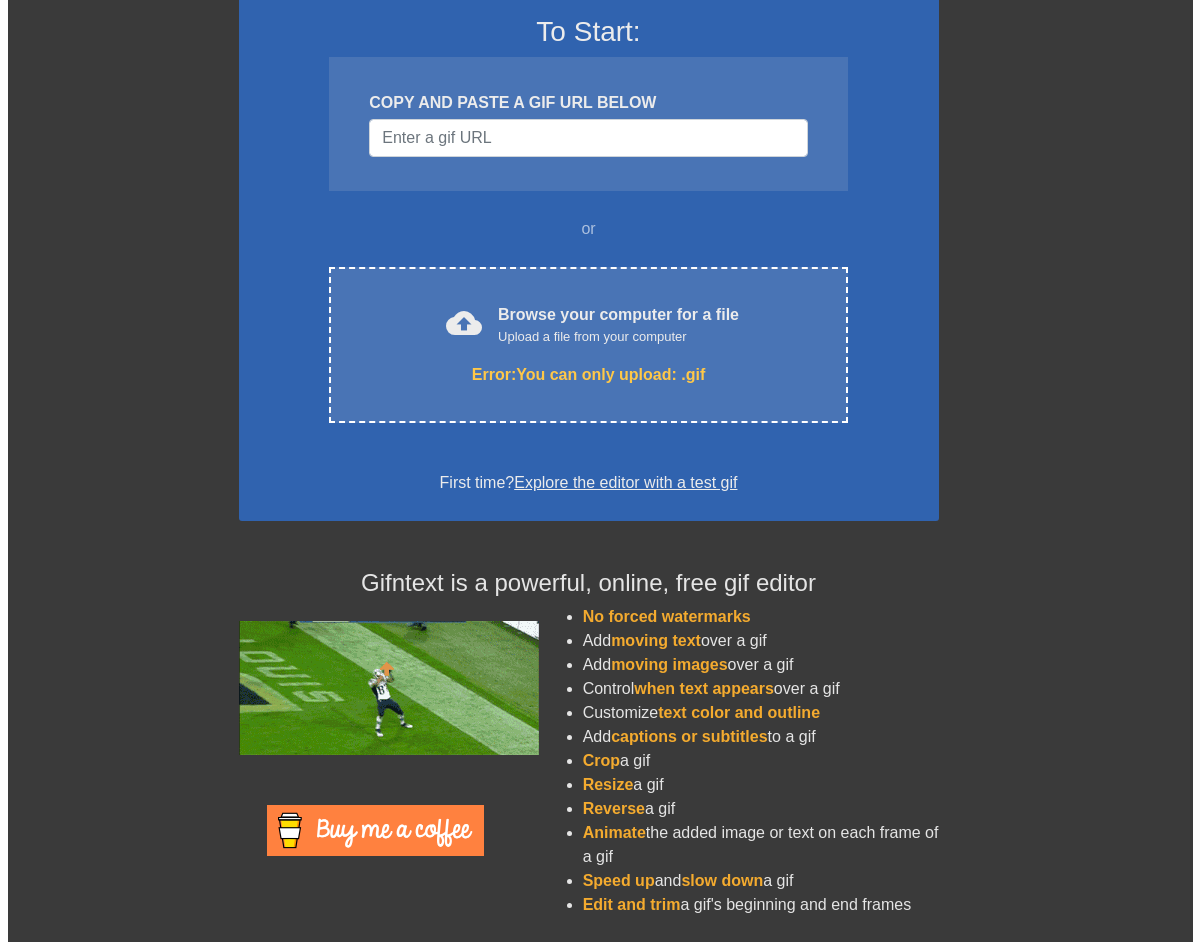scroll, scrollTop: 0, scrollLeft: 0, axis: both 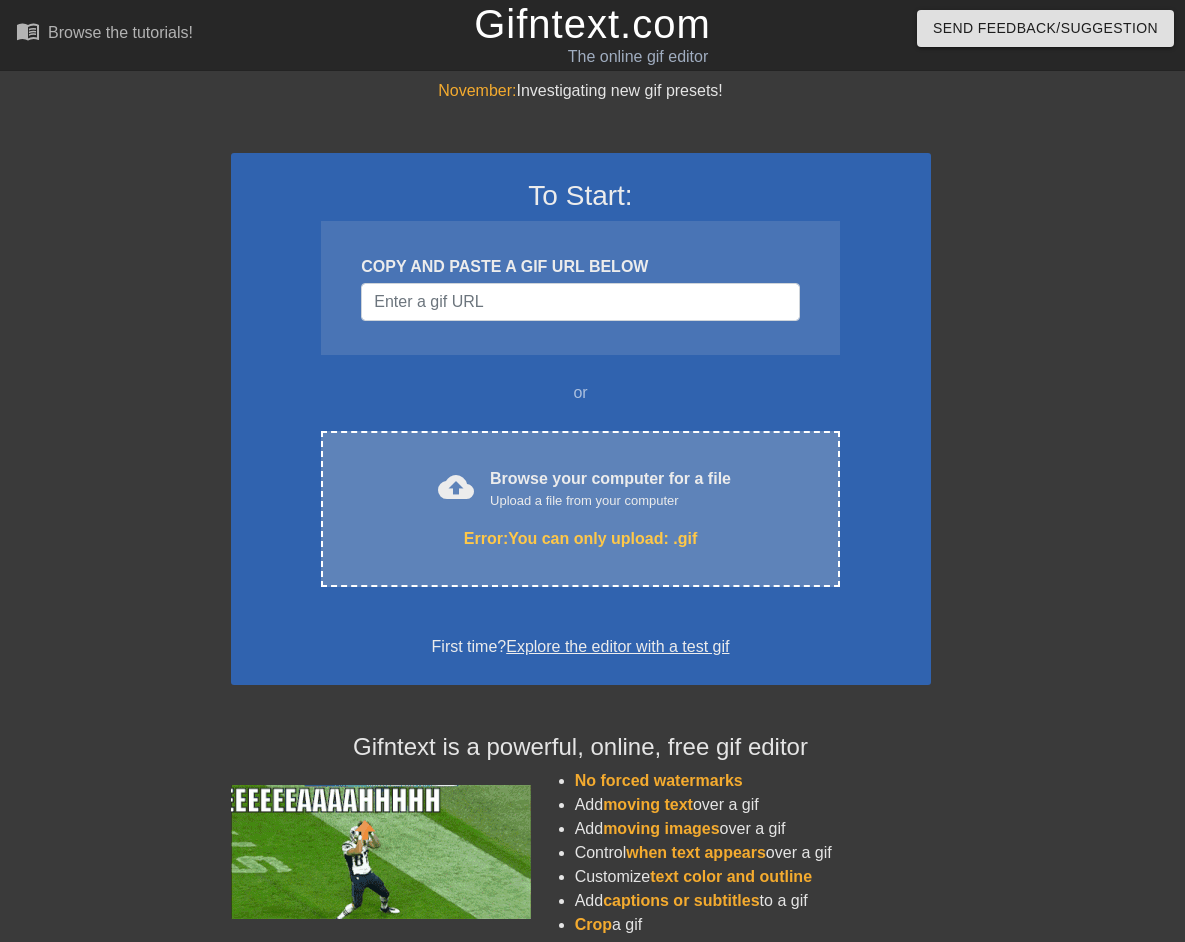 click on "cloud_upload Browse your computer for a file Upload a file from your computer Error:  You can only upload: .gif Choose files" at bounding box center [580, 509] 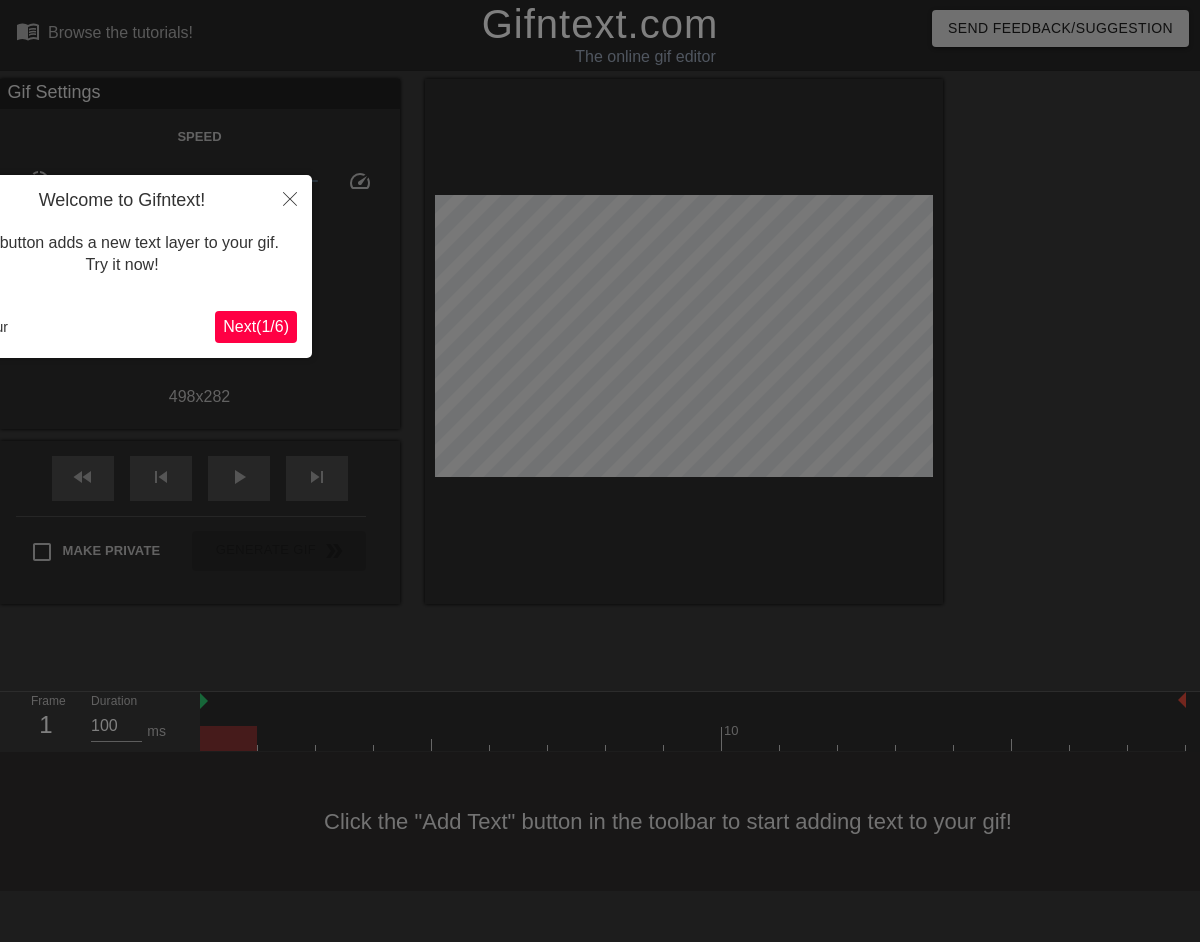 click on "Next  ( 1 / 6 )" at bounding box center [256, 326] 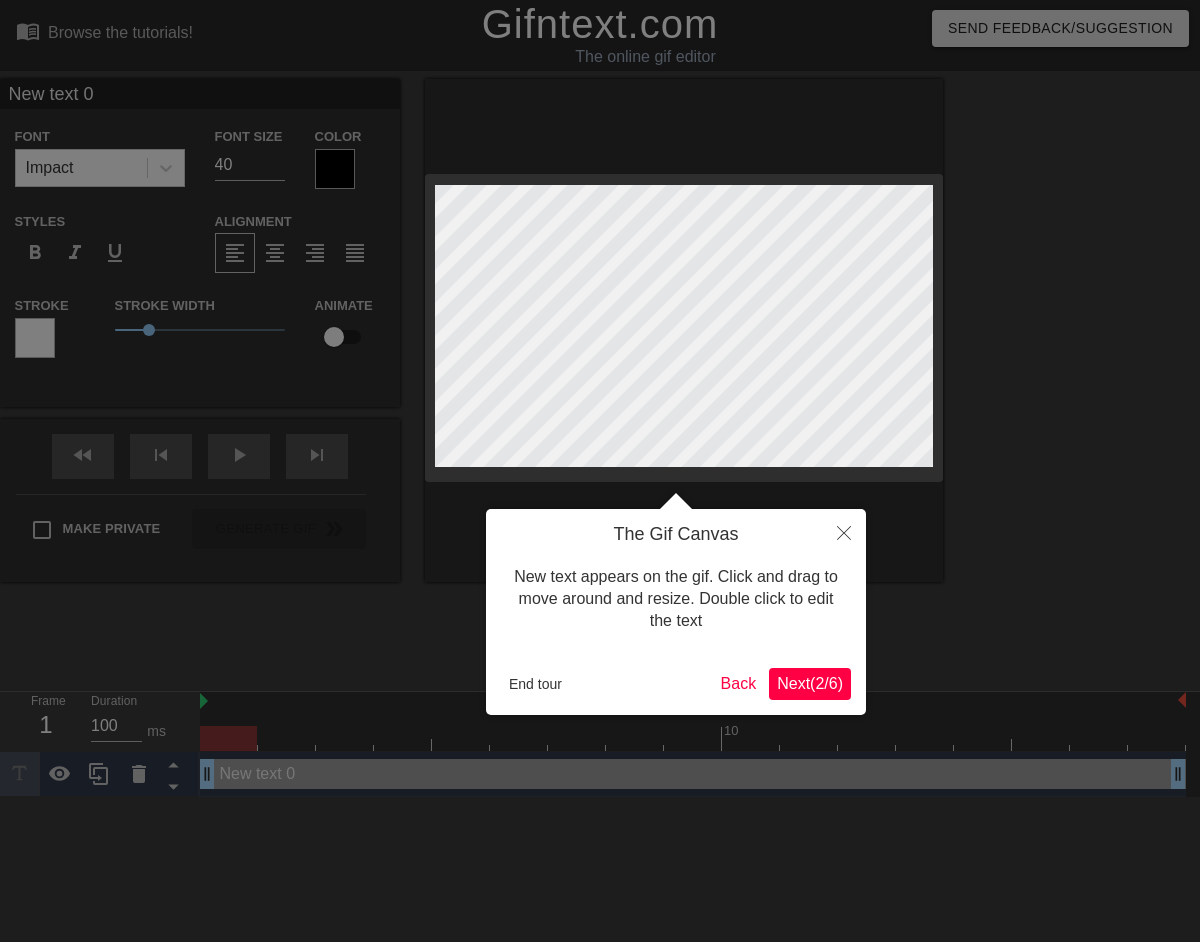 click on "Next  ( 2 / 6 )" at bounding box center [810, 683] 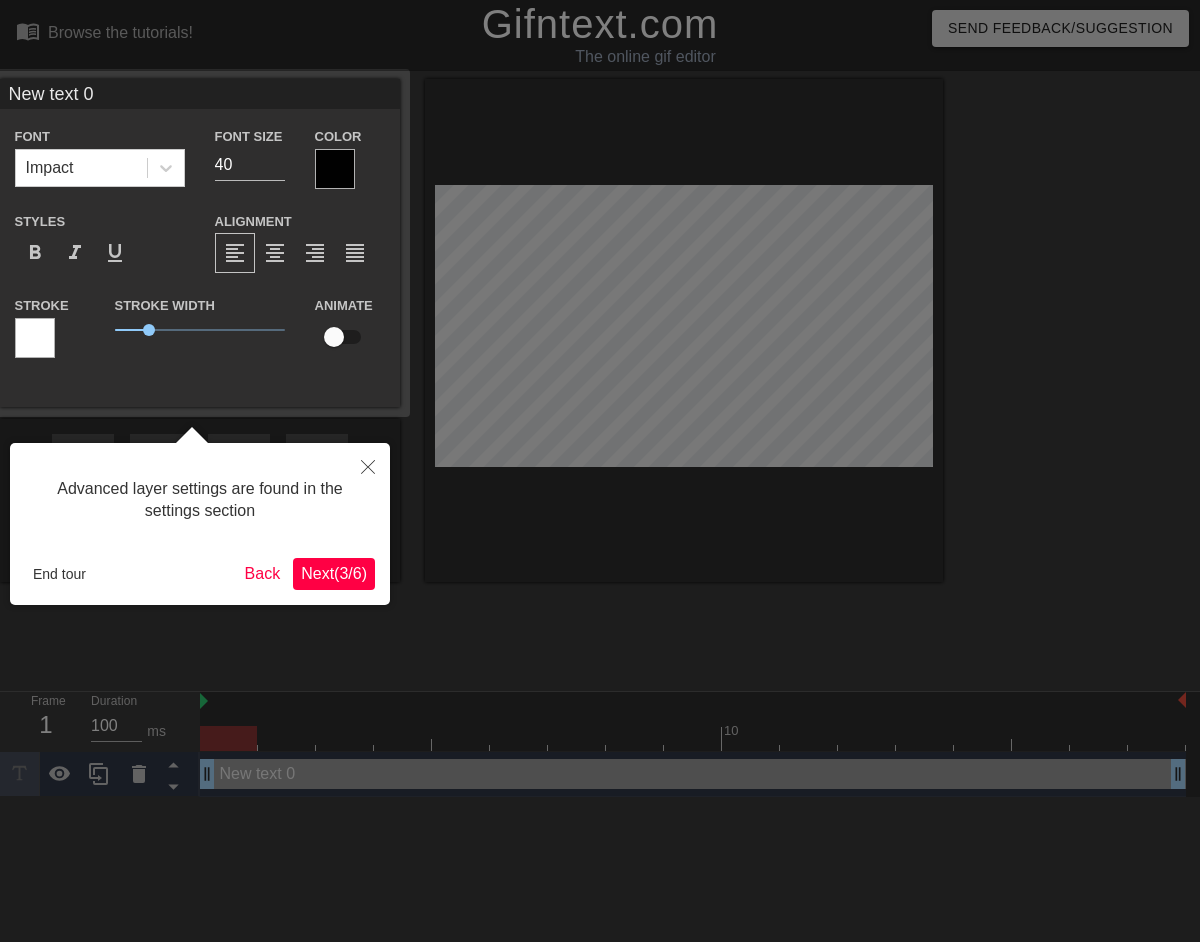 click on "Next  ( 3 / 6 )" at bounding box center (334, 573) 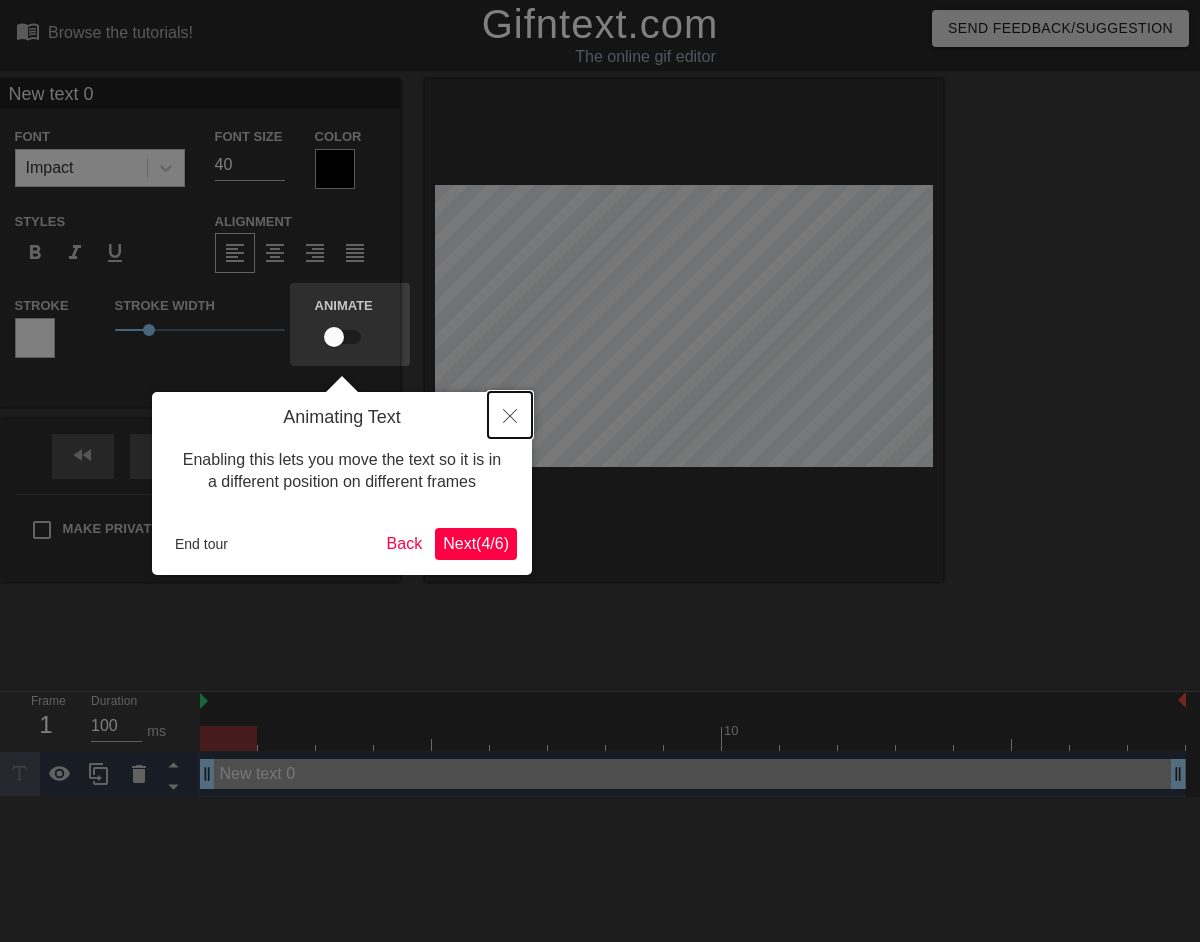 click at bounding box center [510, 415] 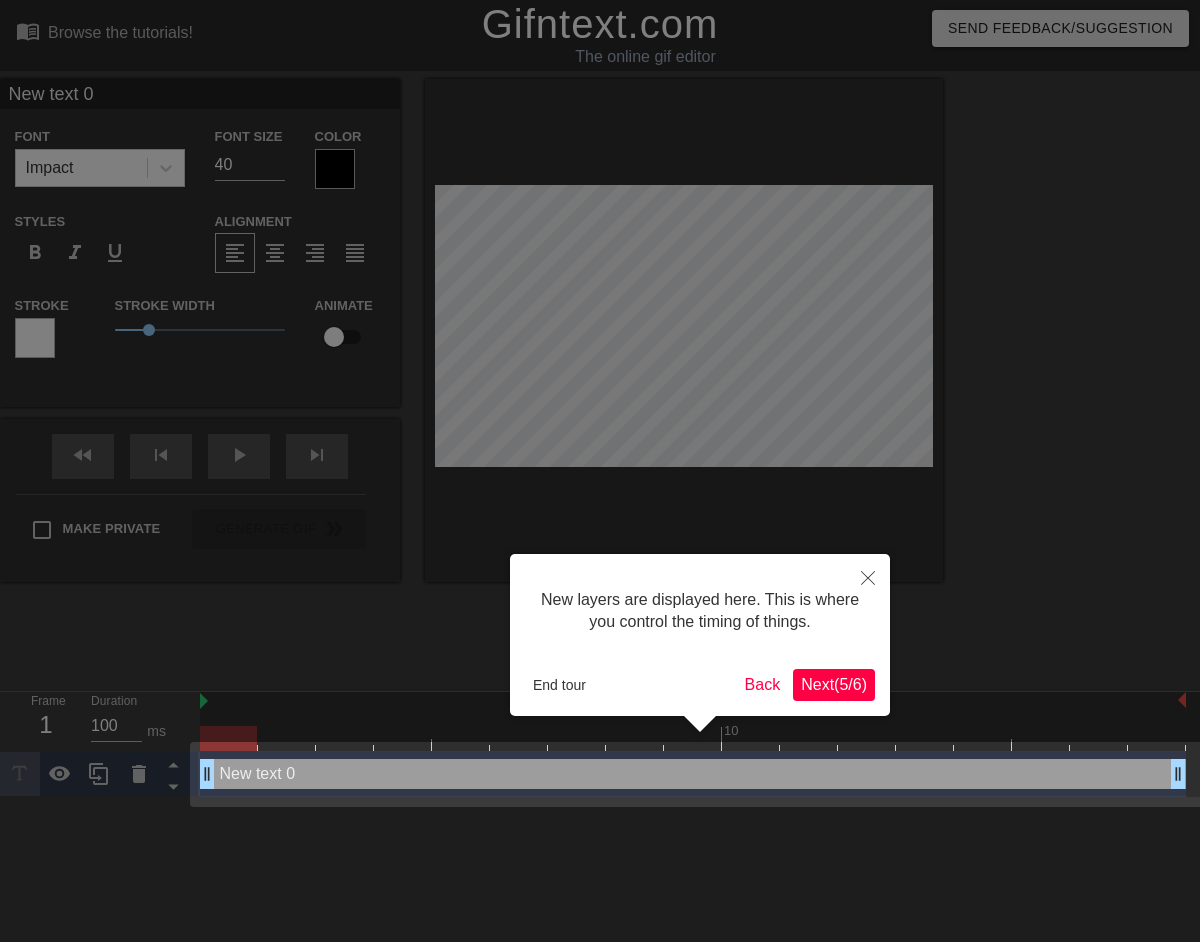 click at bounding box center [600, 471] 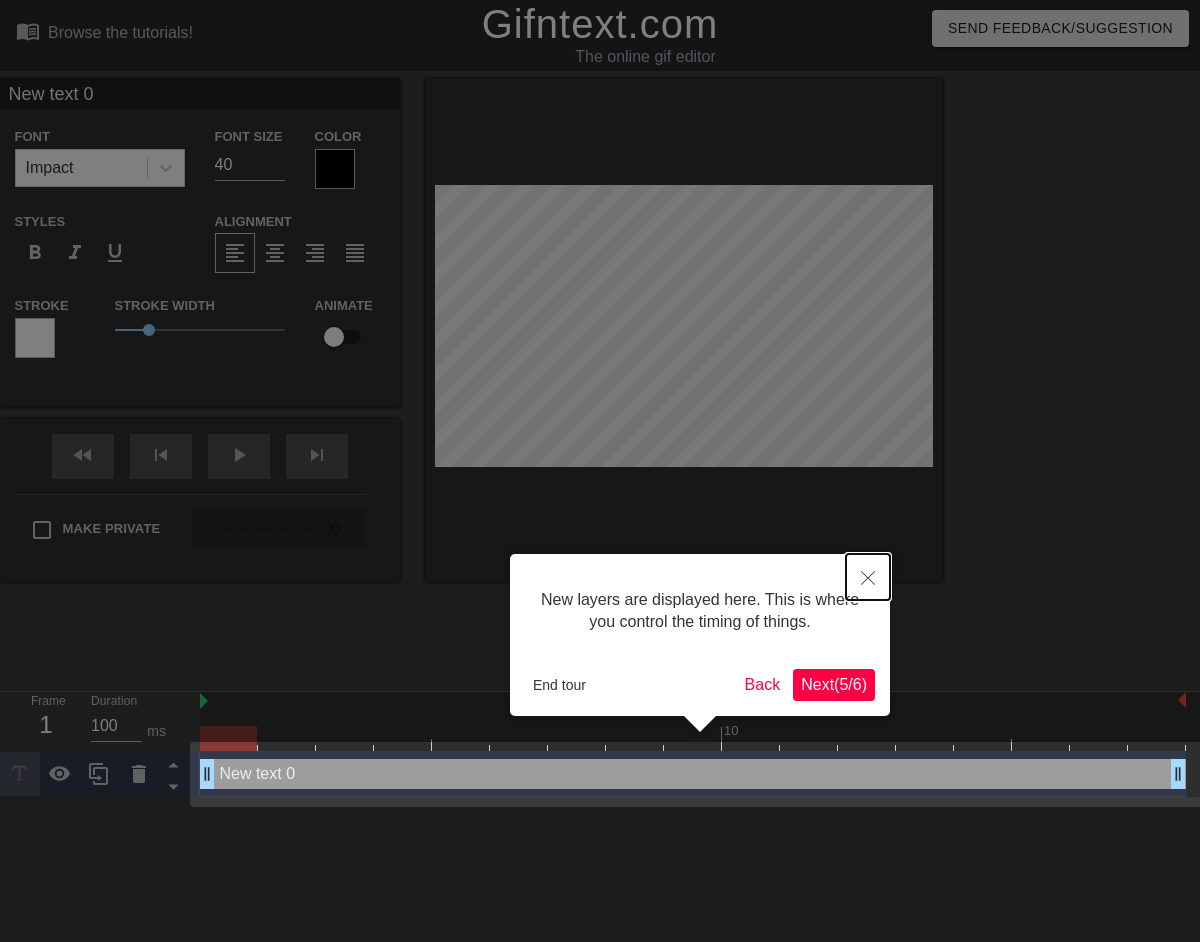 click at bounding box center (868, 577) 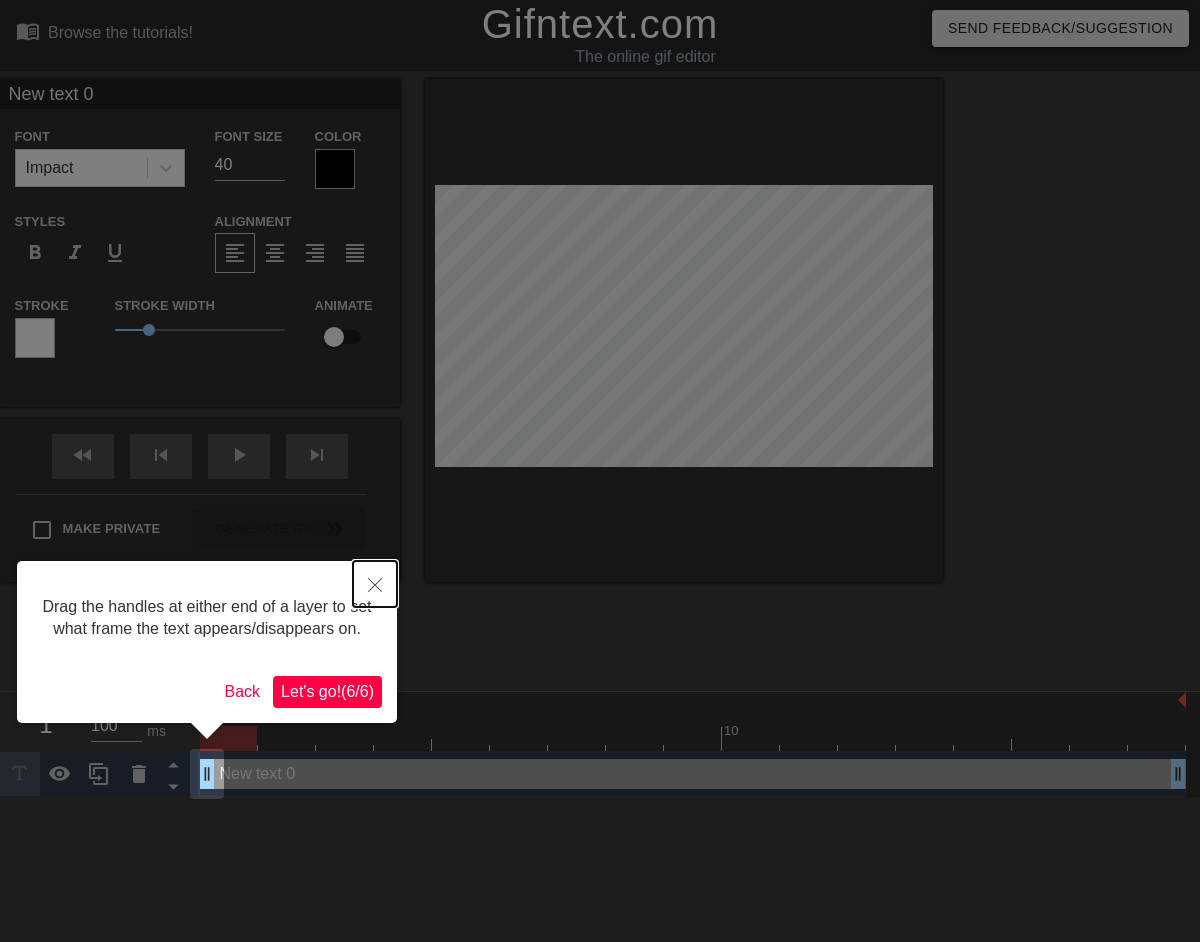 click 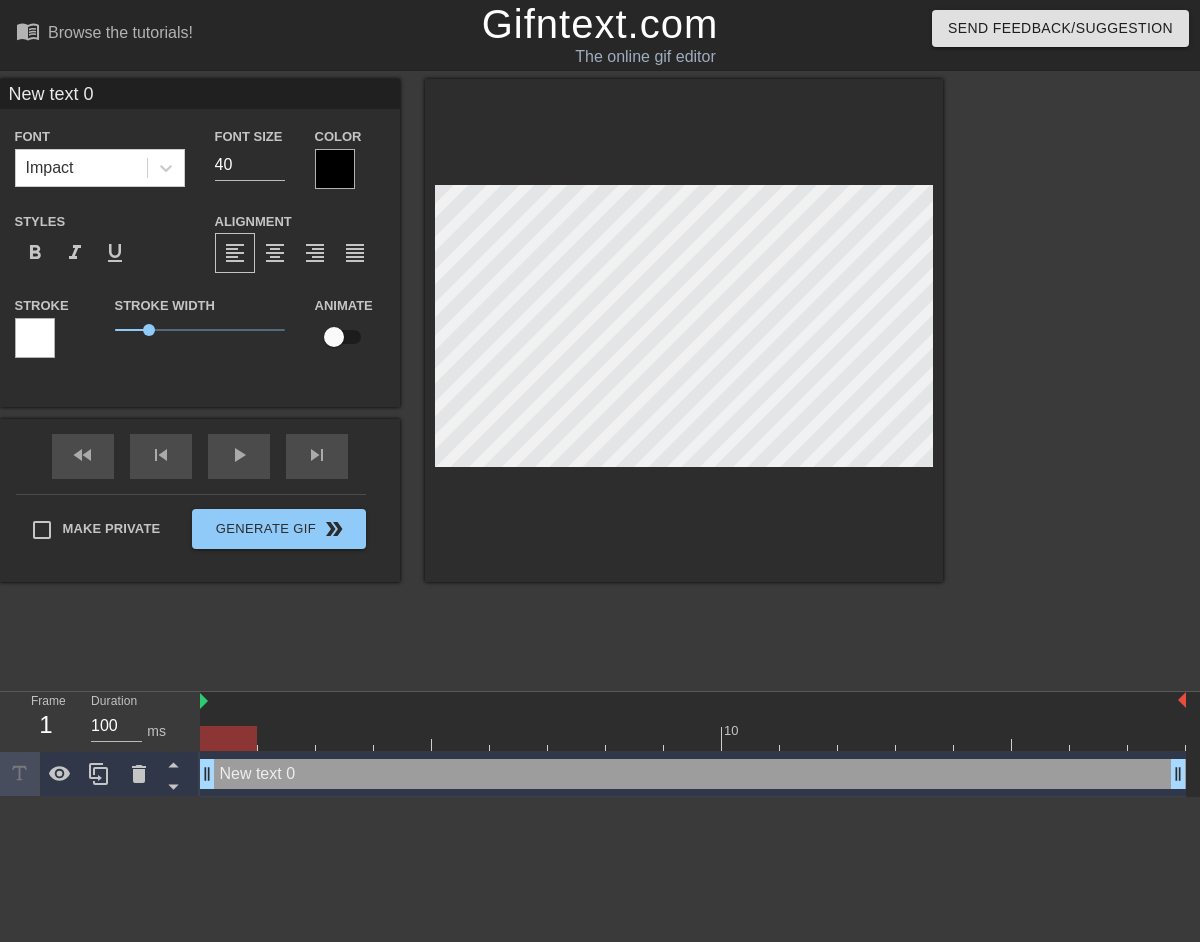 scroll, scrollTop: 3, scrollLeft: 5, axis: both 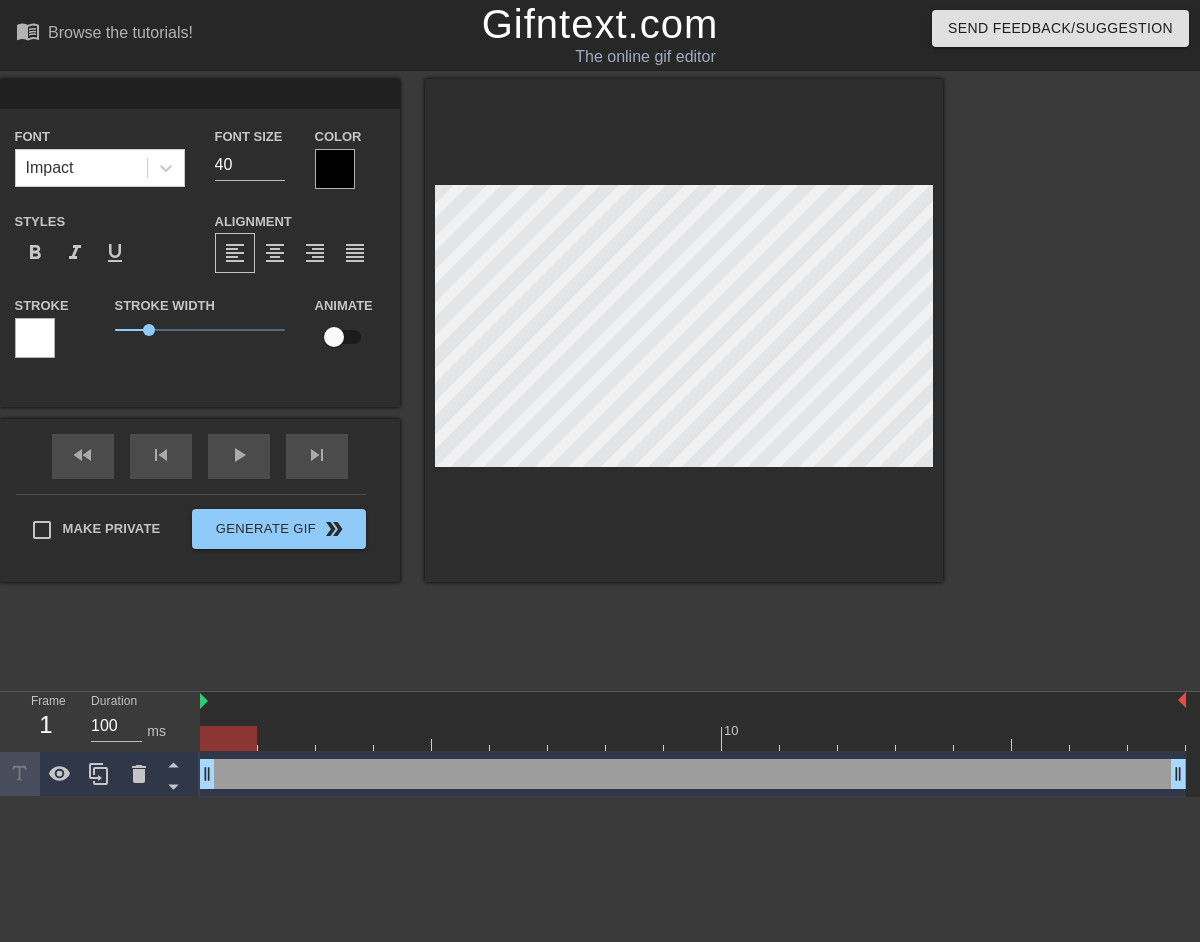 click at bounding box center (1117, 379) 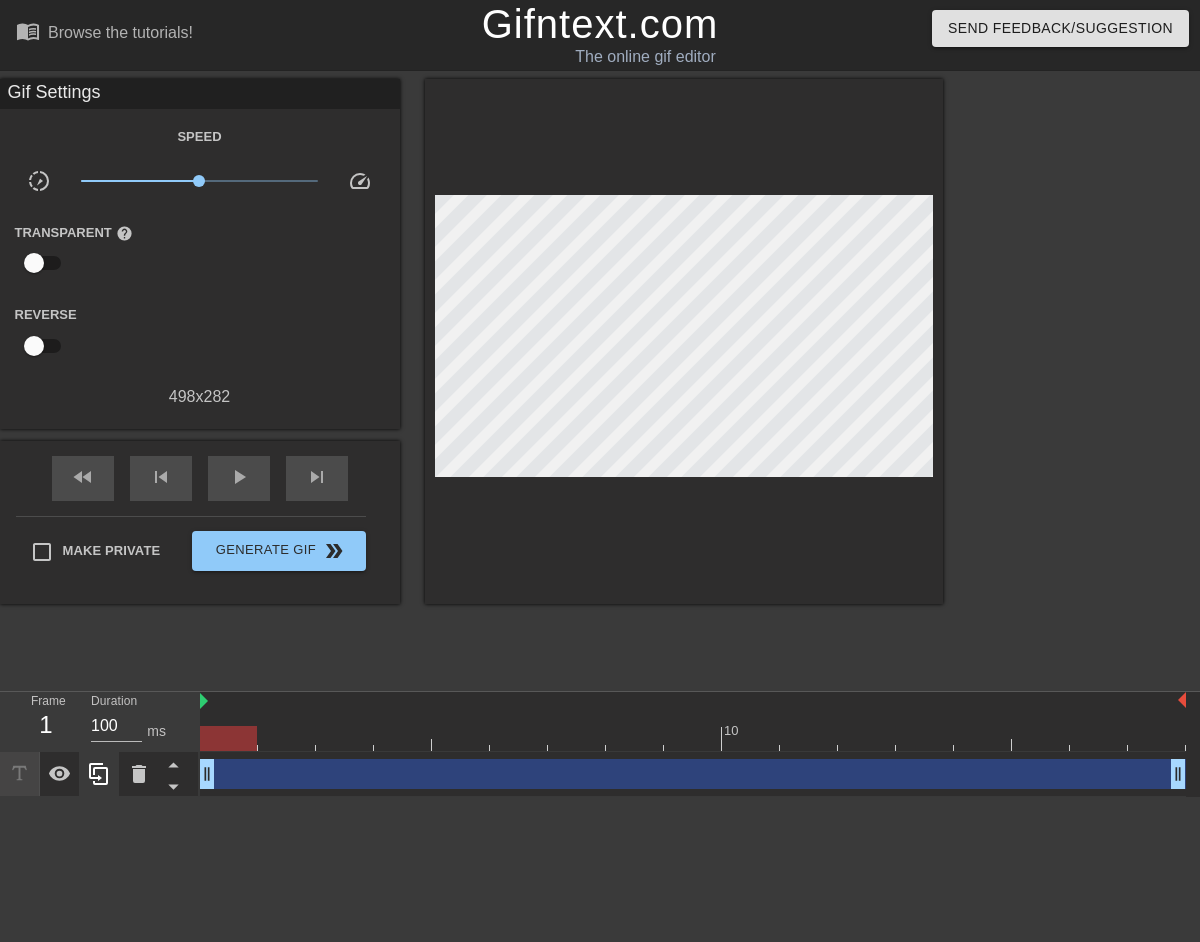 click at bounding box center (99, 774) 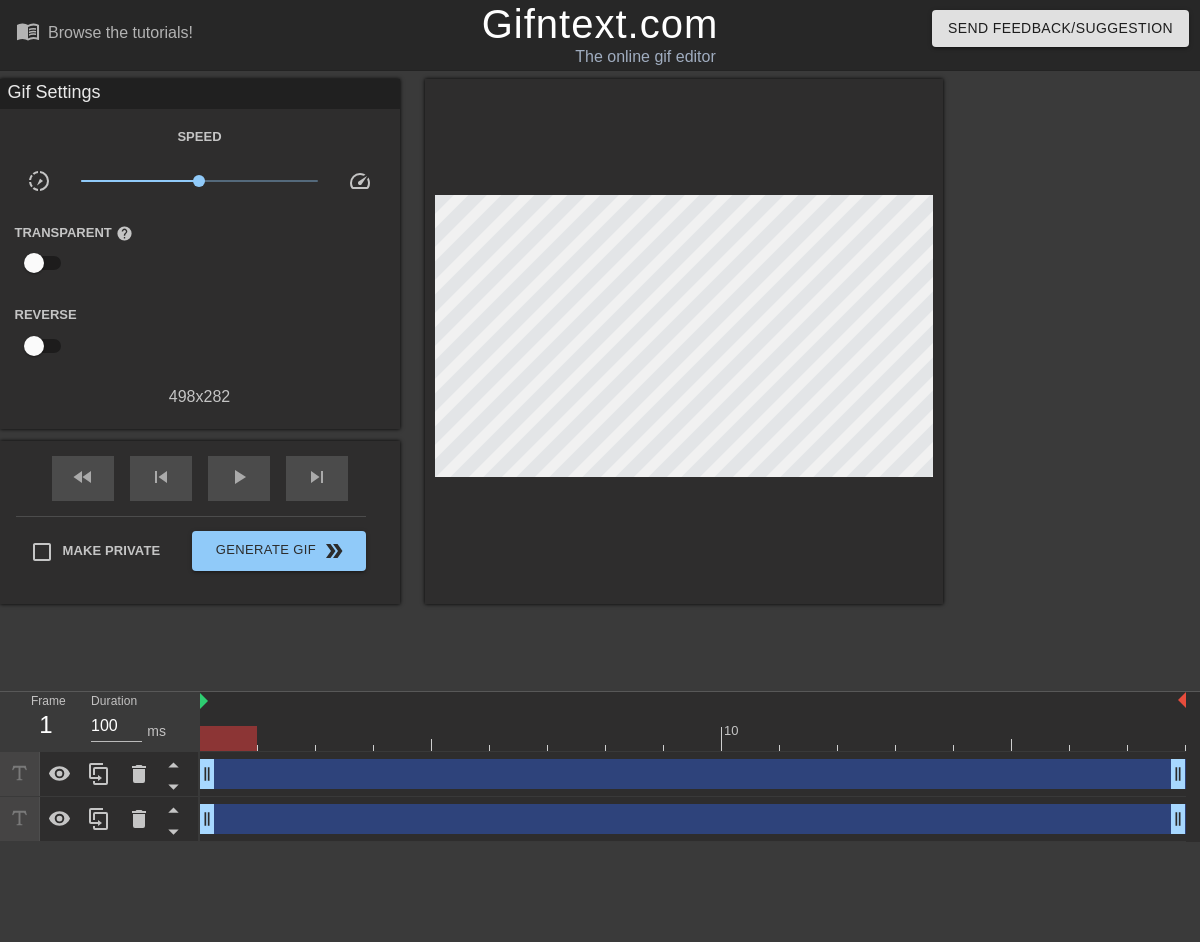 drag, startPoint x: 410, startPoint y: 261, endPoint x: 1042, endPoint y: 380, distance: 643.1058 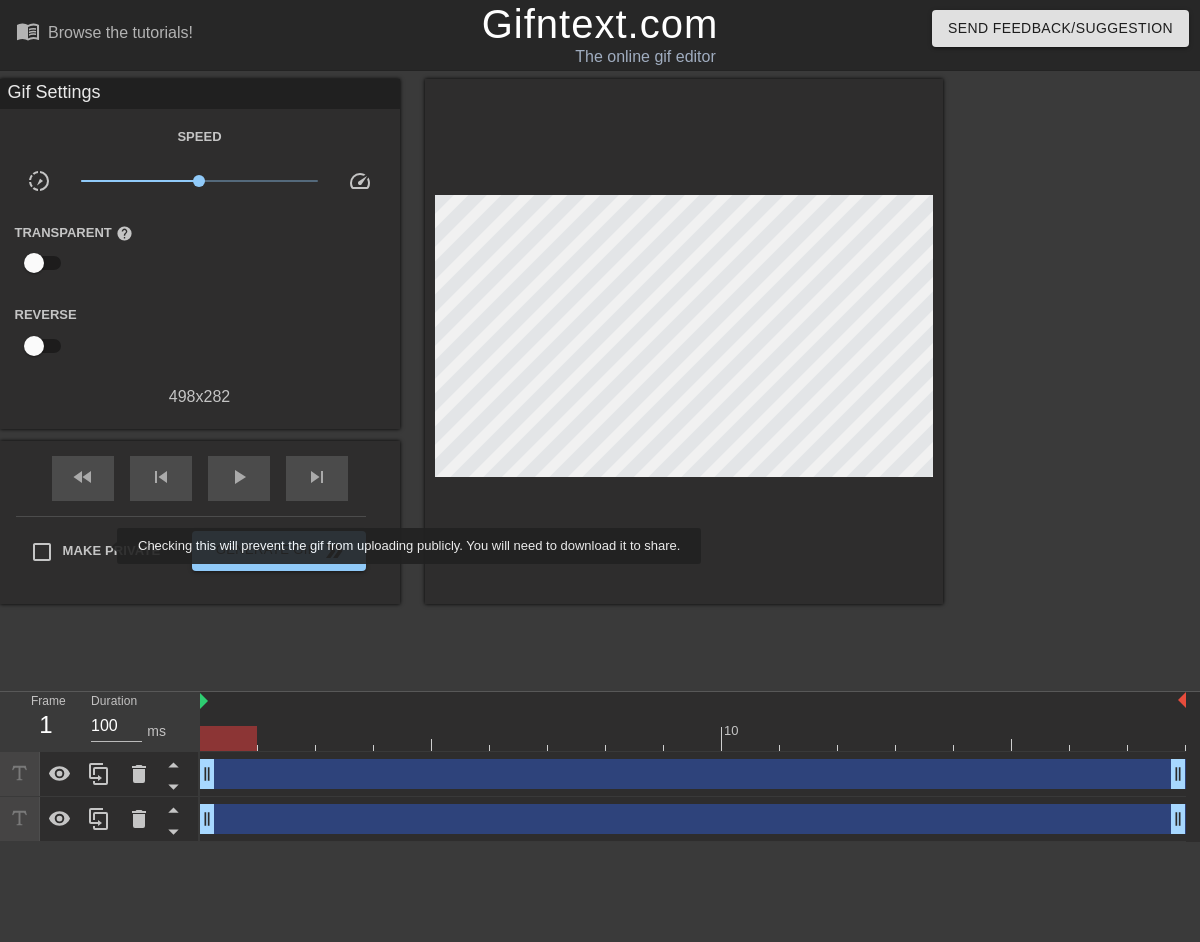 click on "Make Private" at bounding box center [112, 551] 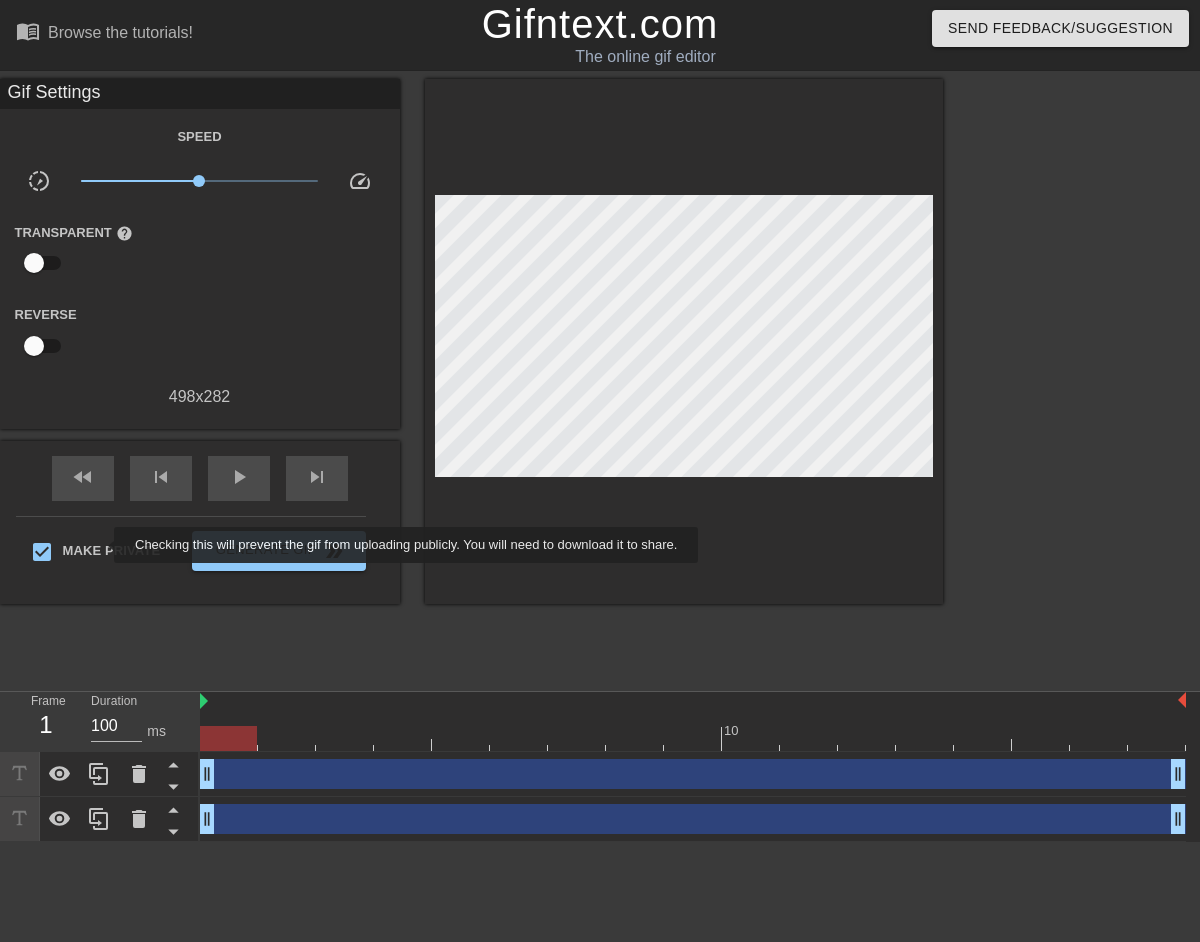 click on "Make Private" at bounding box center [112, 551] 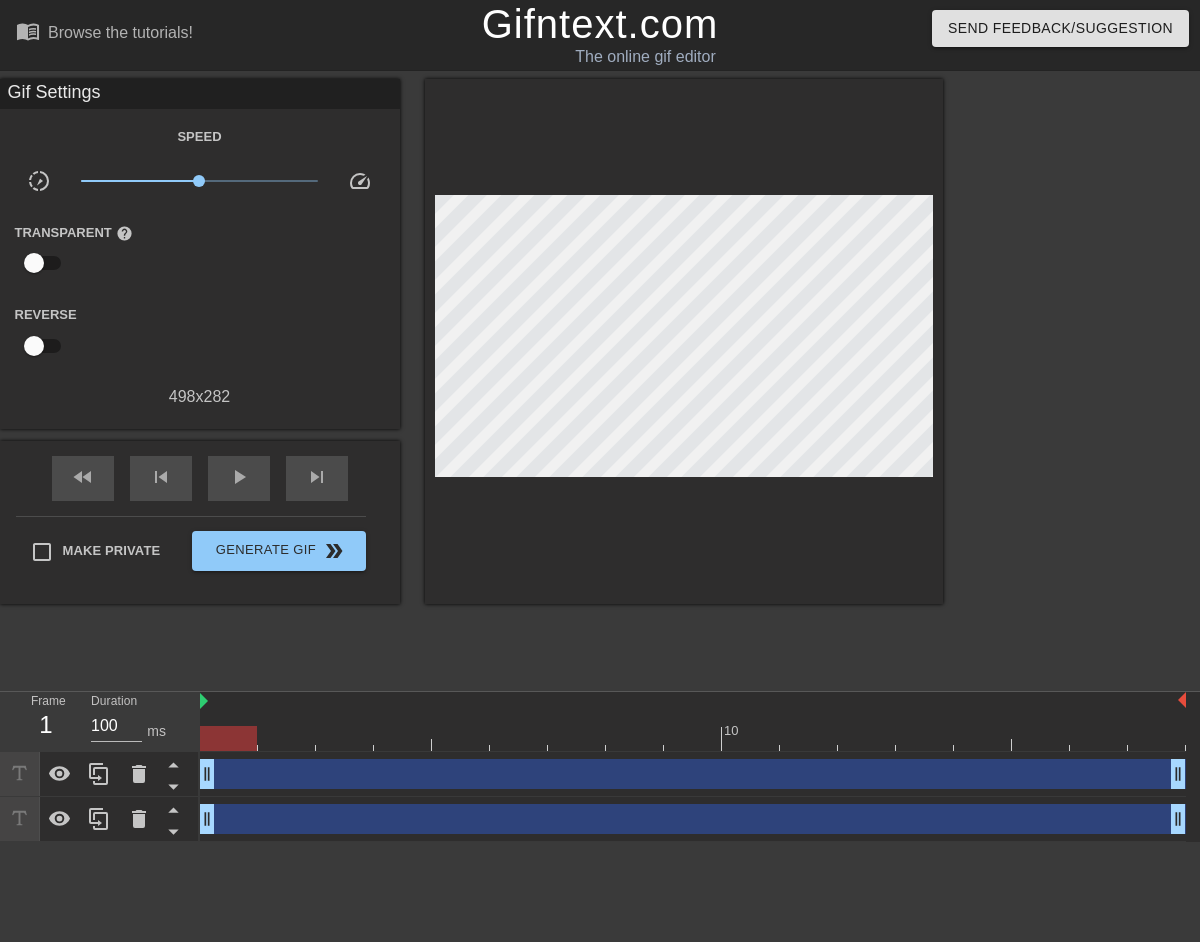 click at bounding box center [345, 724] 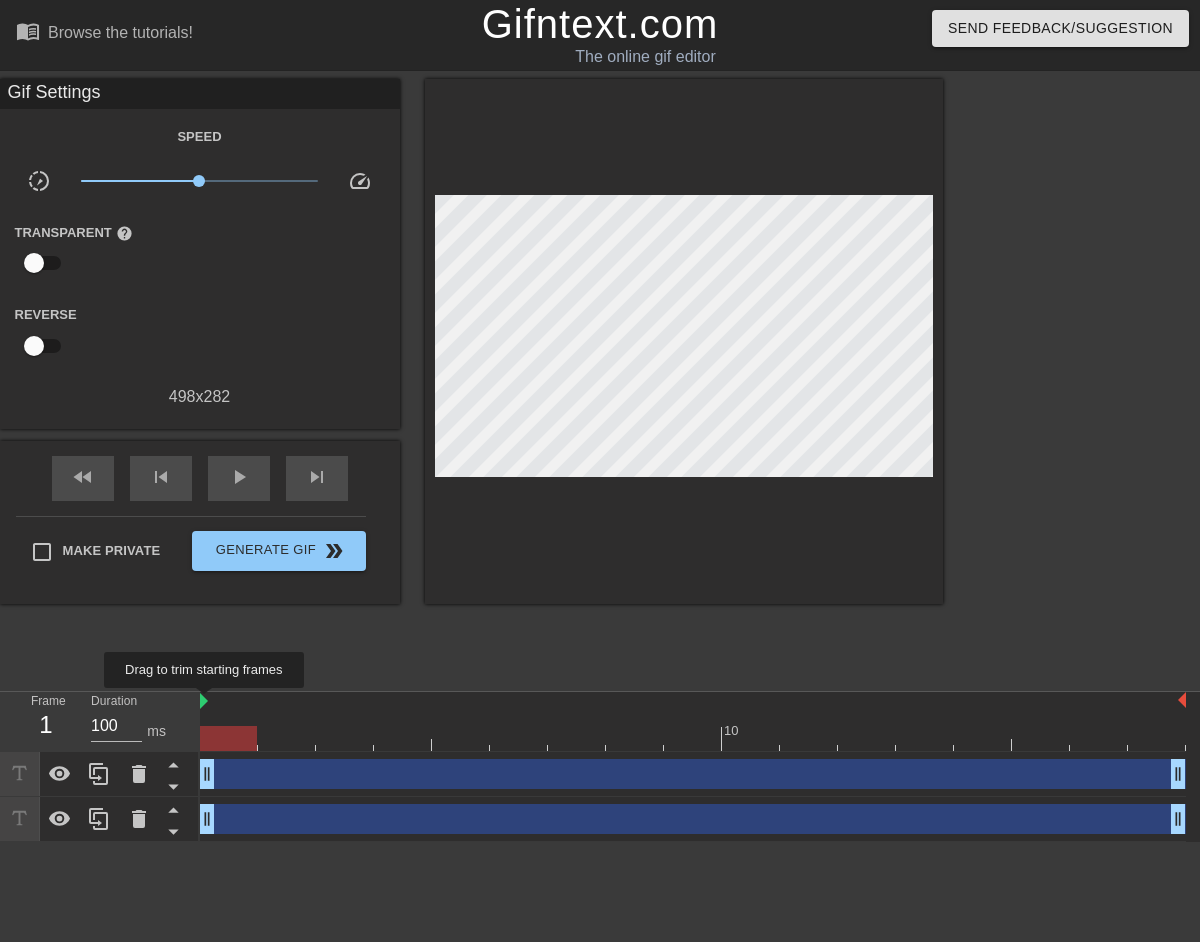 click at bounding box center [204, 701] 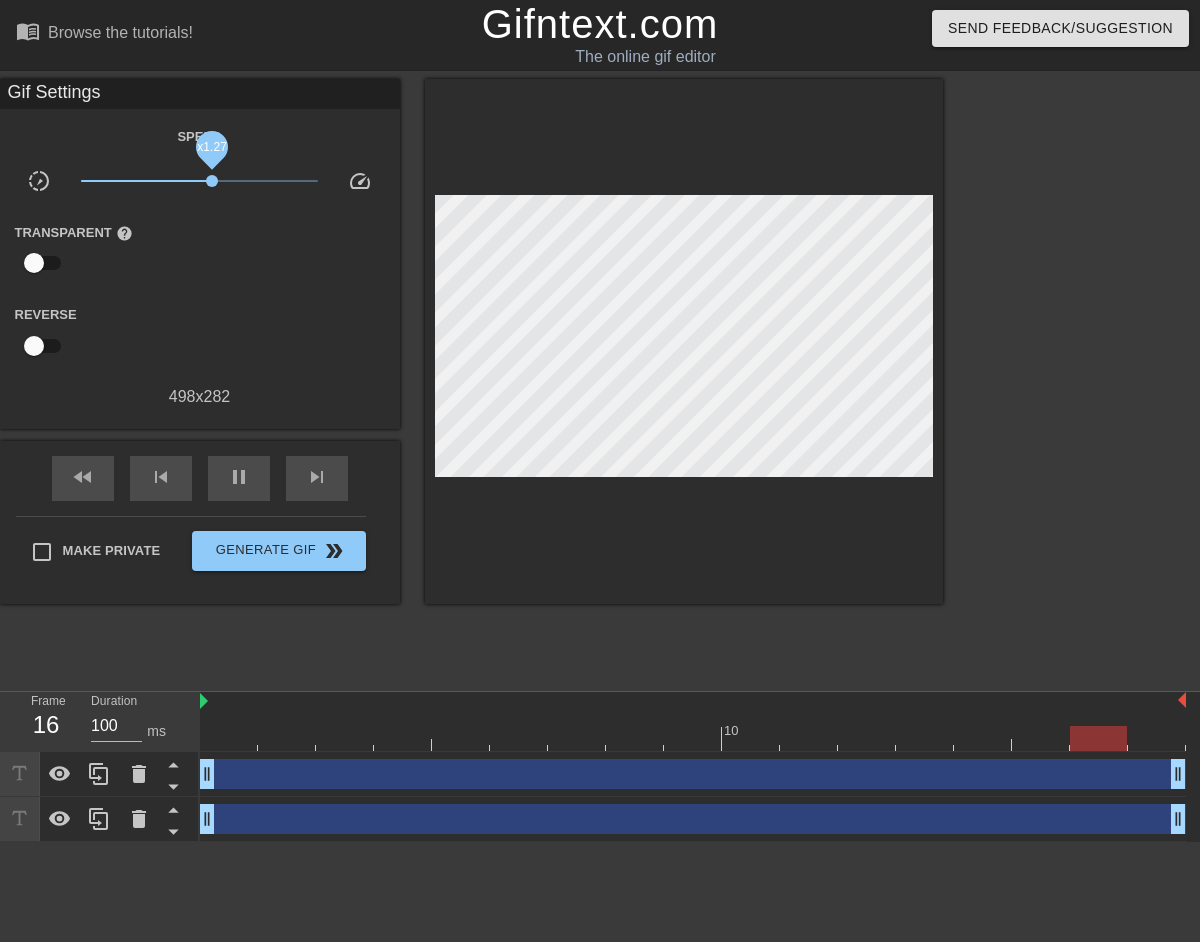 drag, startPoint x: 192, startPoint y: 184, endPoint x: 235, endPoint y: 186, distance: 43.046486 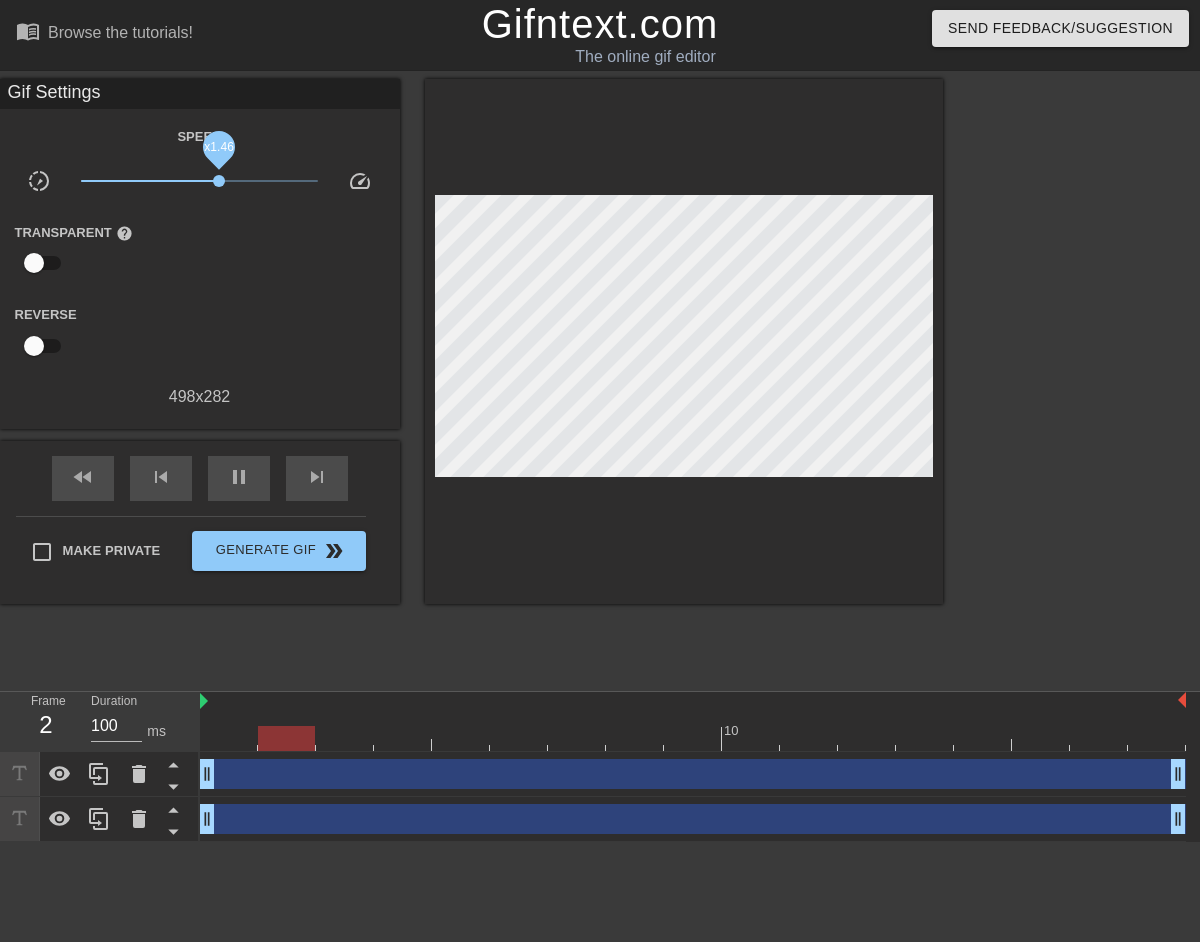 drag, startPoint x: 231, startPoint y: 177, endPoint x: 217, endPoint y: 181, distance: 14.56022 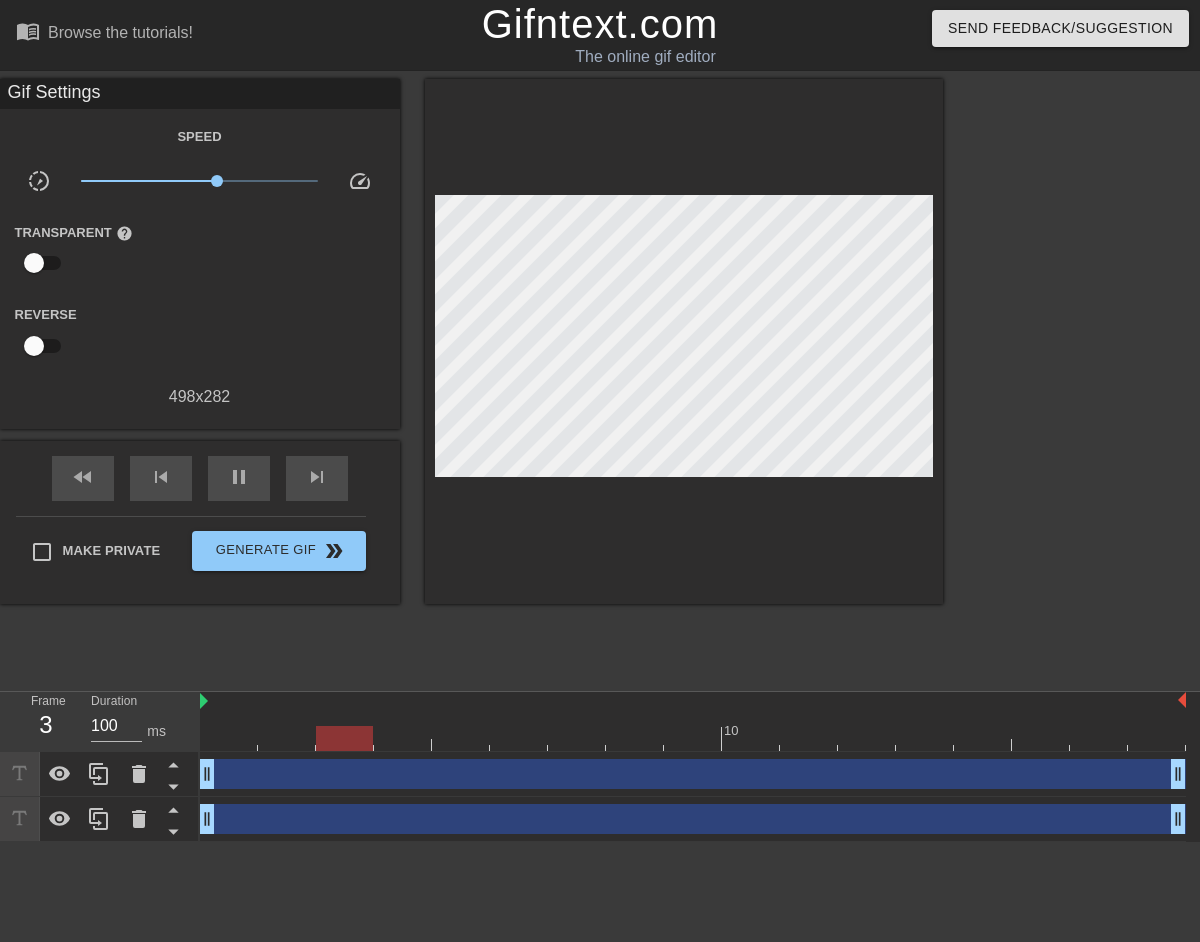 click at bounding box center (403, 724) 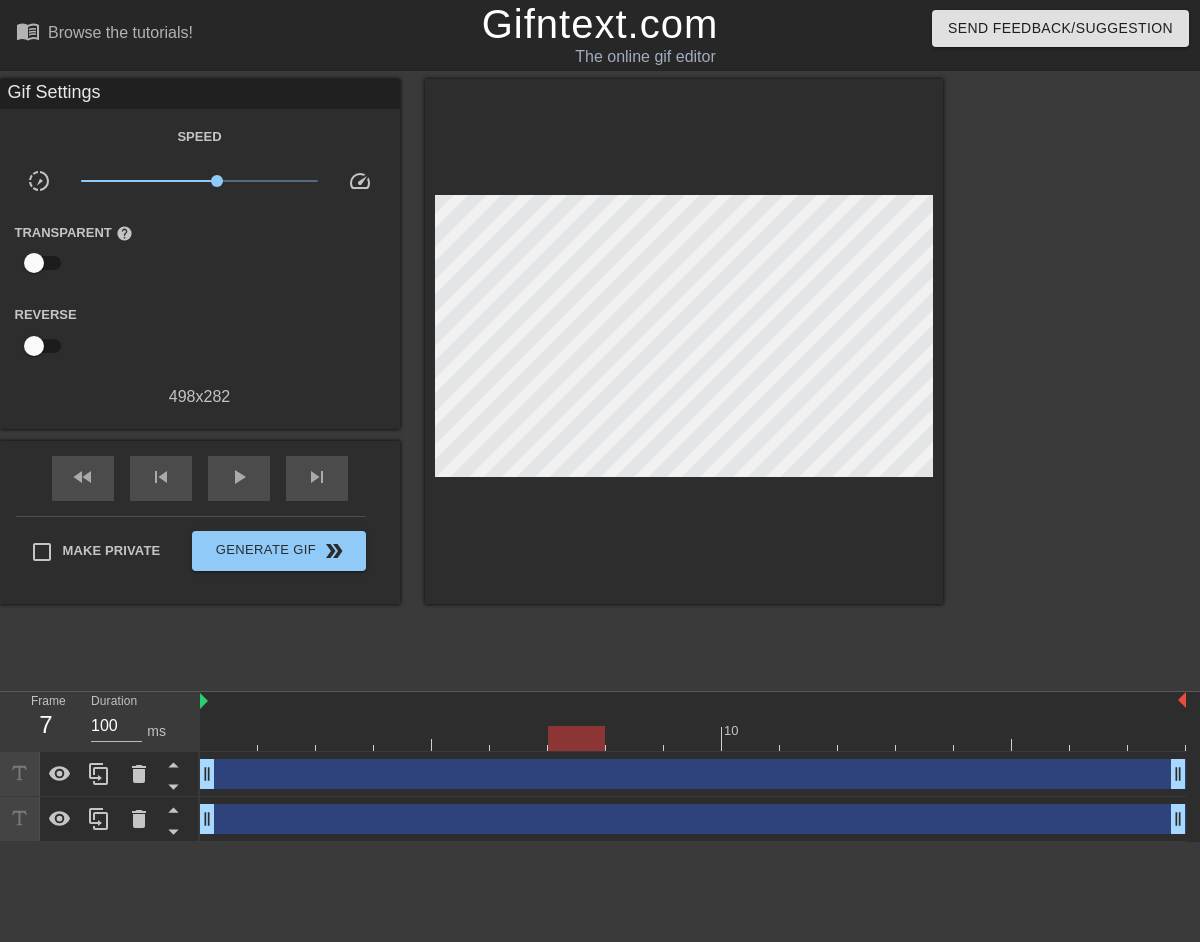 drag, startPoint x: 524, startPoint y: 728, endPoint x: 577, endPoint y: 724, distance: 53.15073 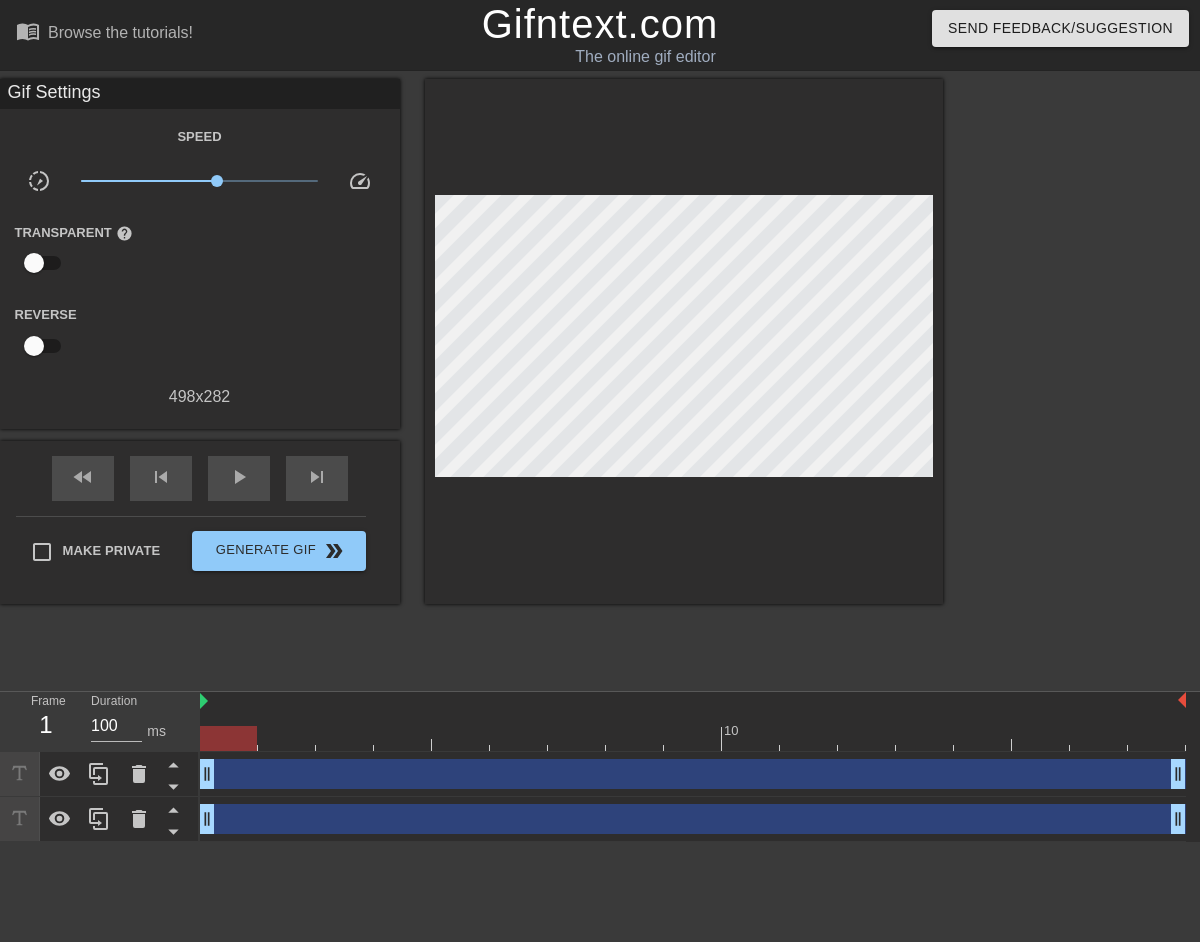 drag, startPoint x: 576, startPoint y: 739, endPoint x: 212, endPoint y: 728, distance: 364.16617 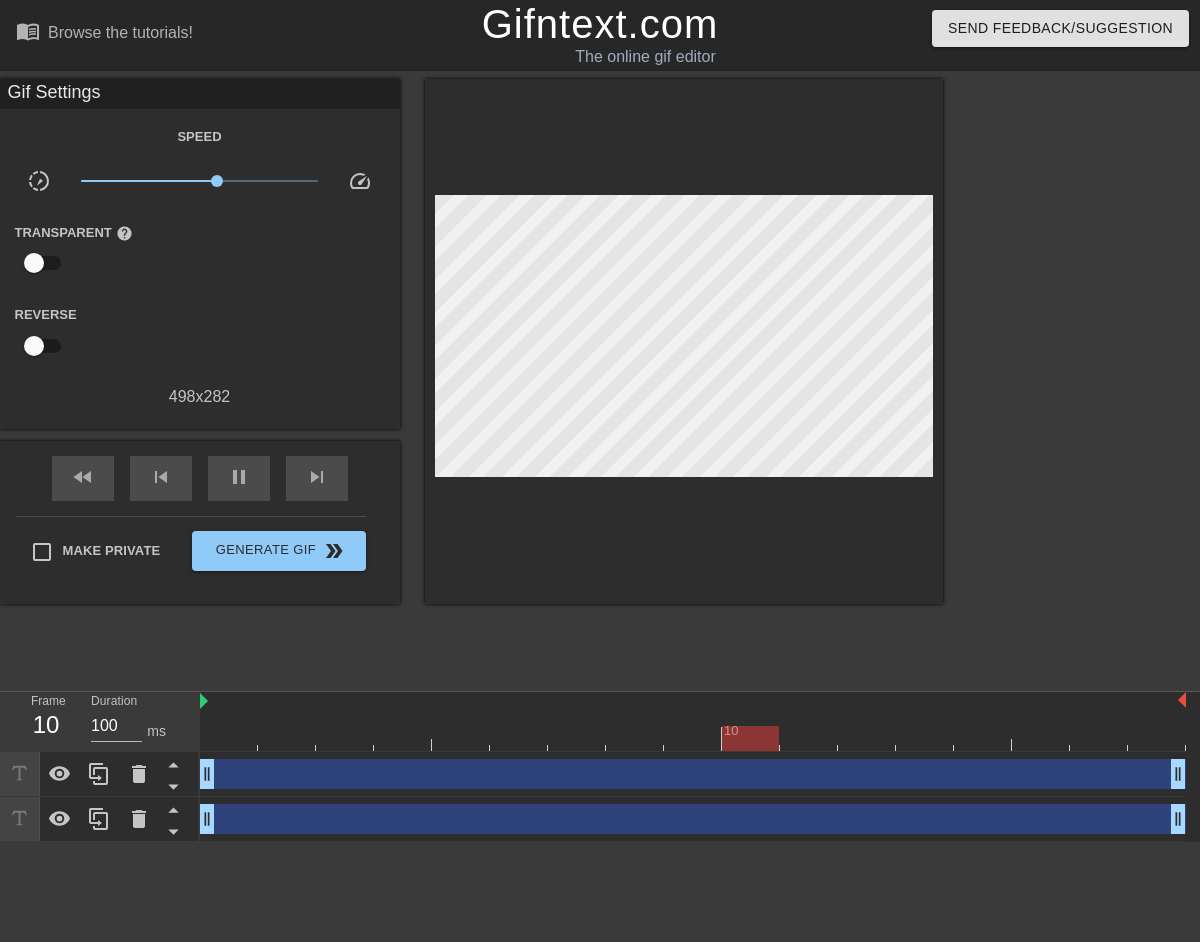click at bounding box center (34, 263) 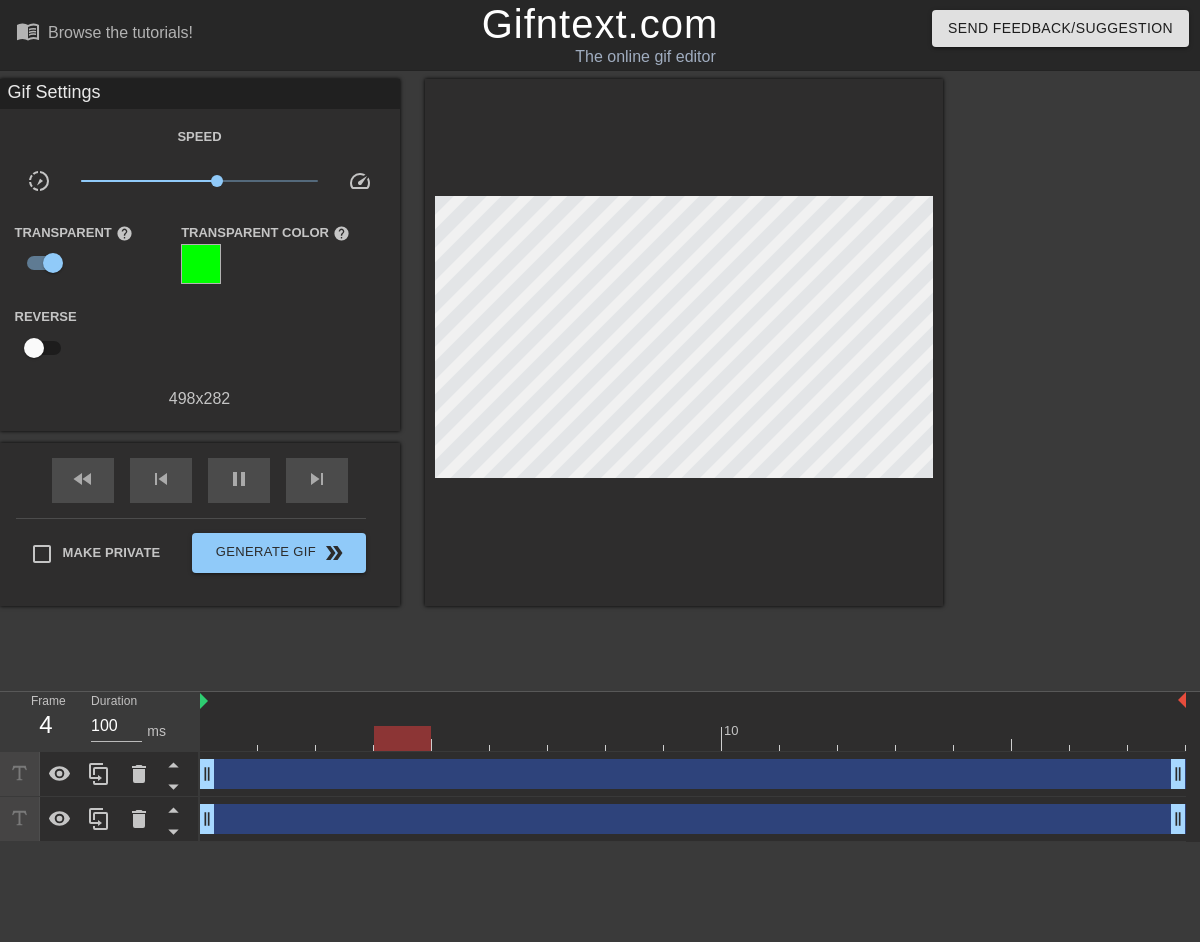 click at bounding box center [201, 264] 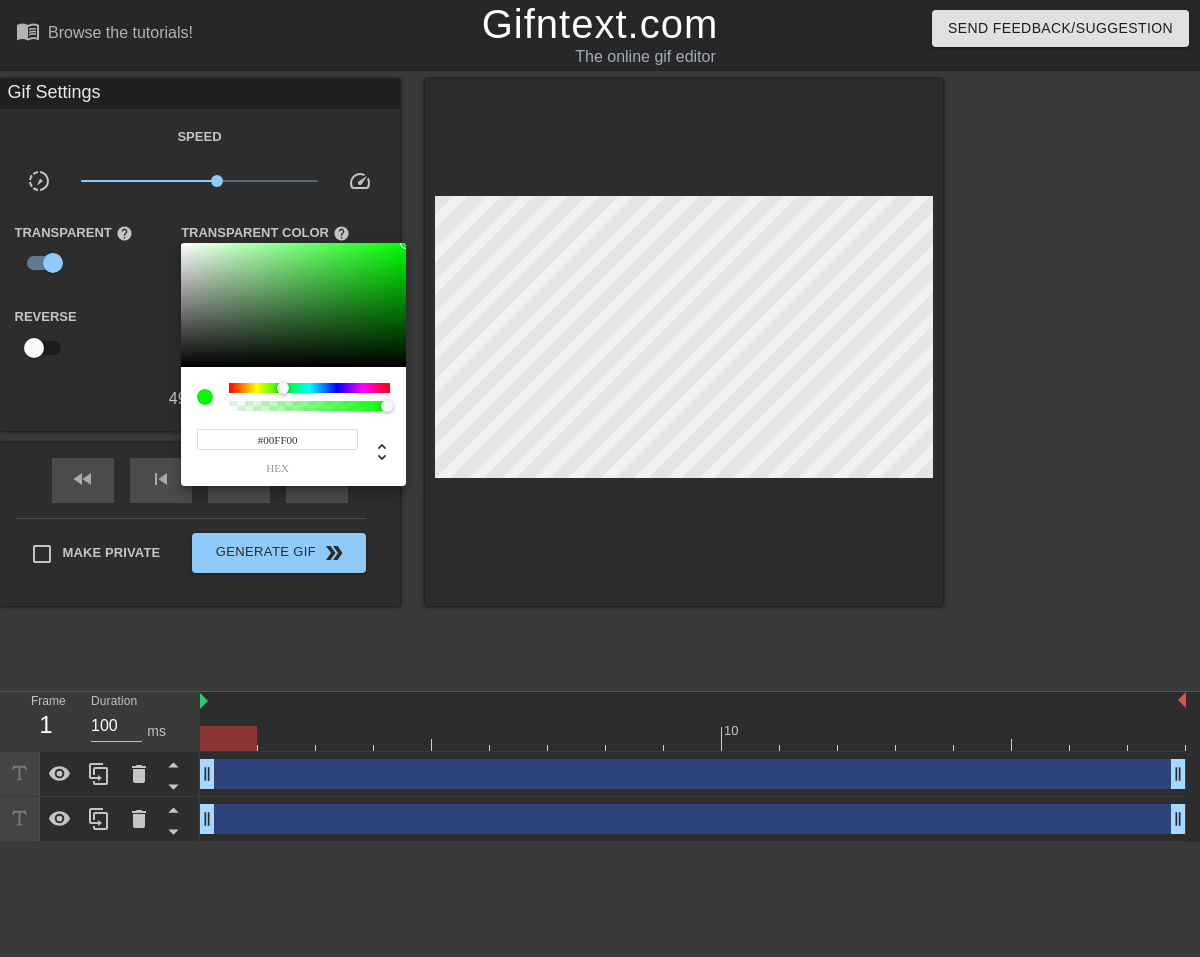 click at bounding box center [600, 478] 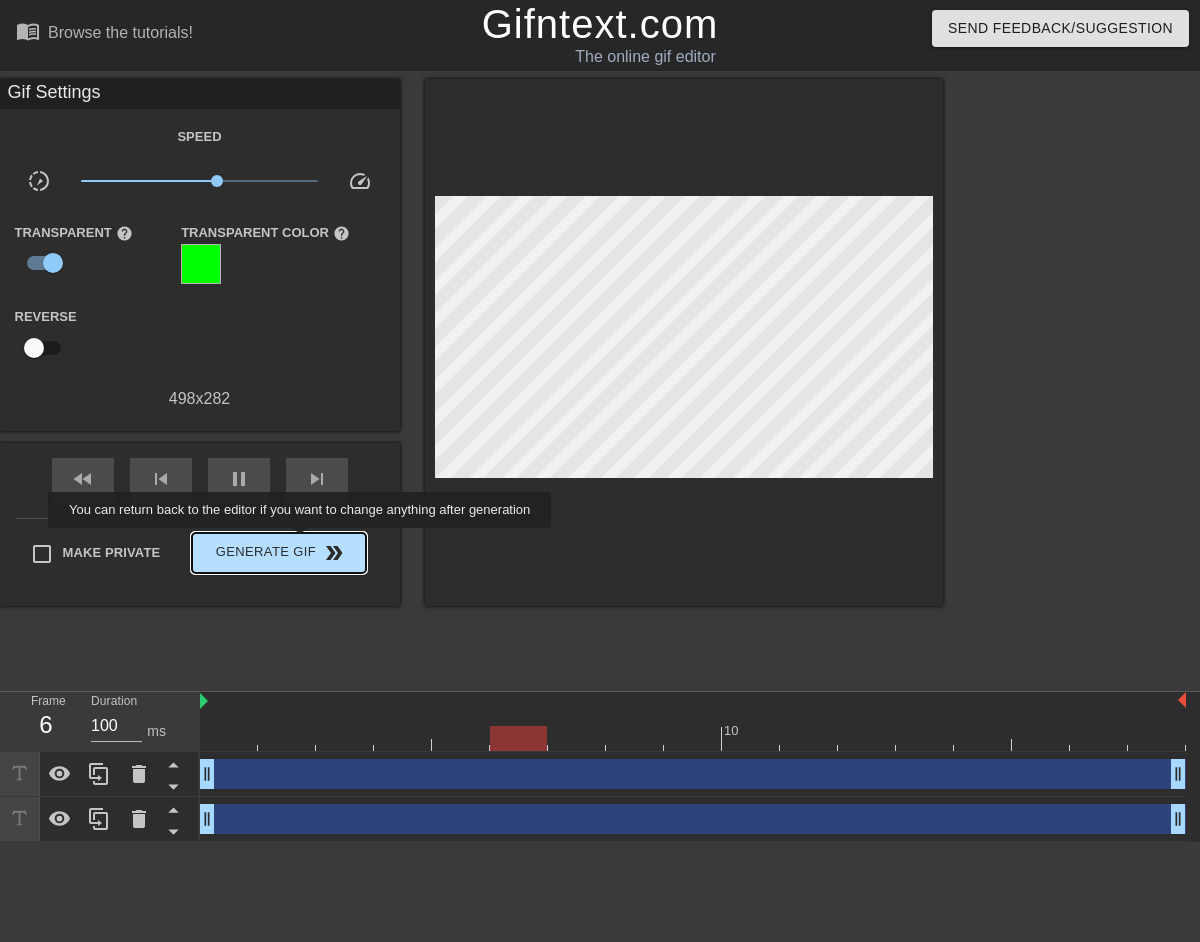 click on "Generate Gif double_arrow" at bounding box center (278, 553) 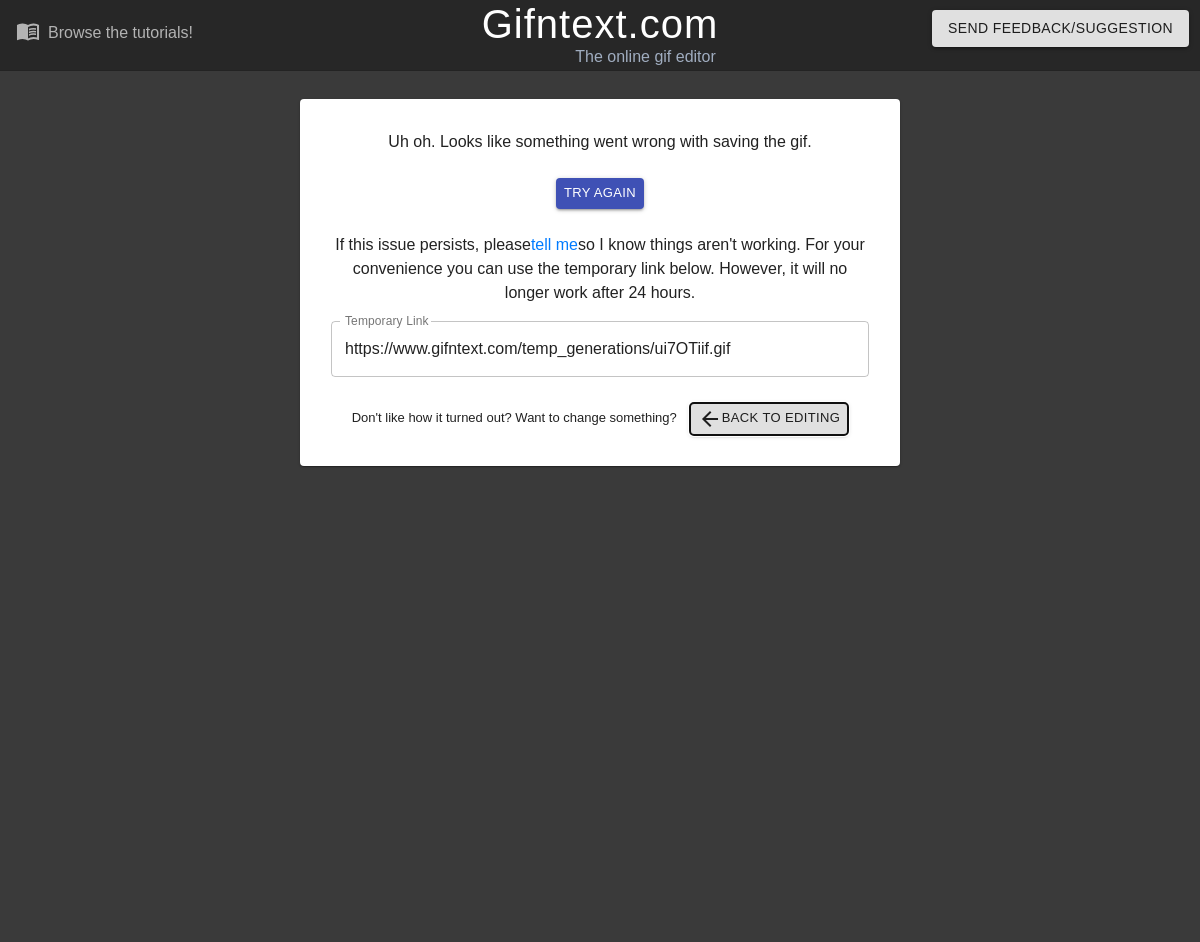 click on "arrow_back Back to Editing" at bounding box center [769, 419] 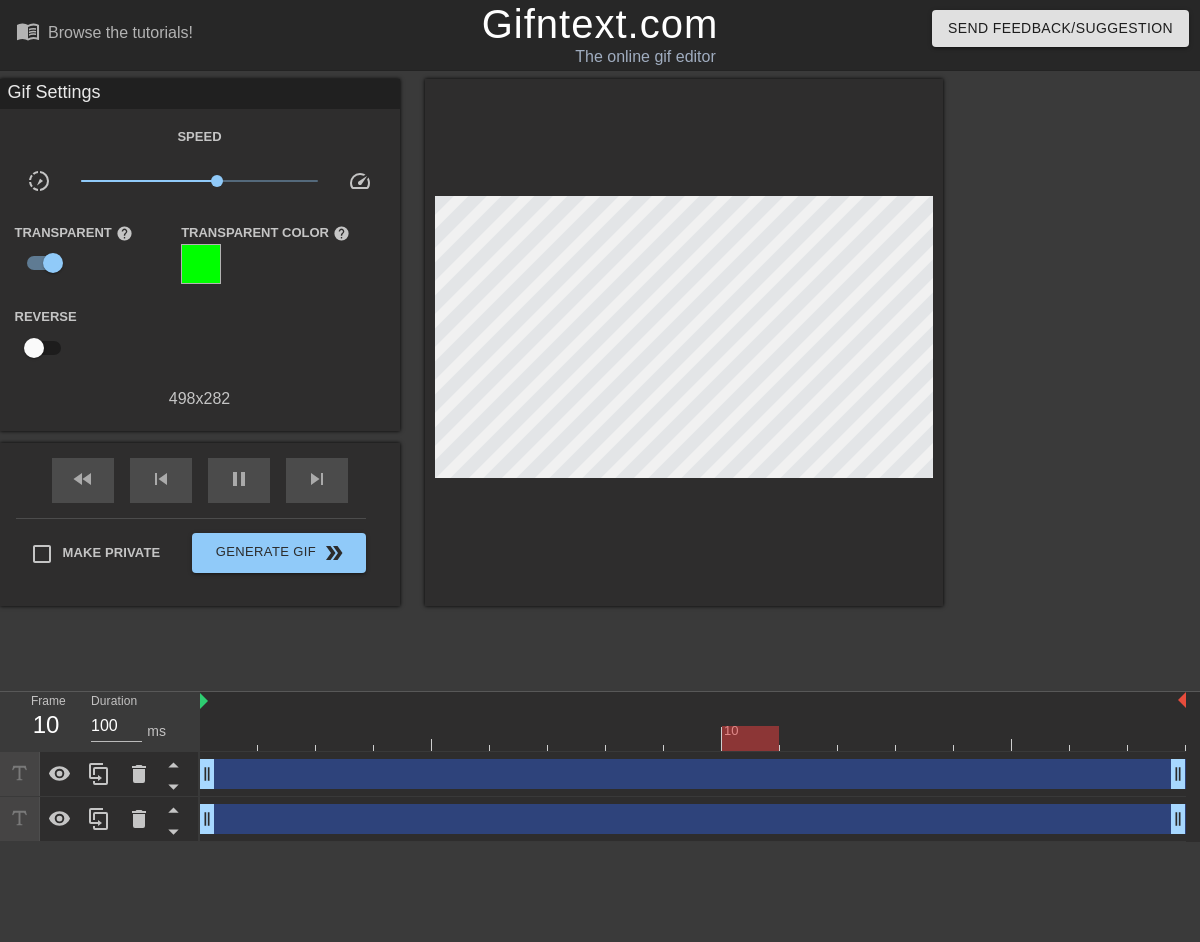 click on "10" at bounding box center [46, 725] 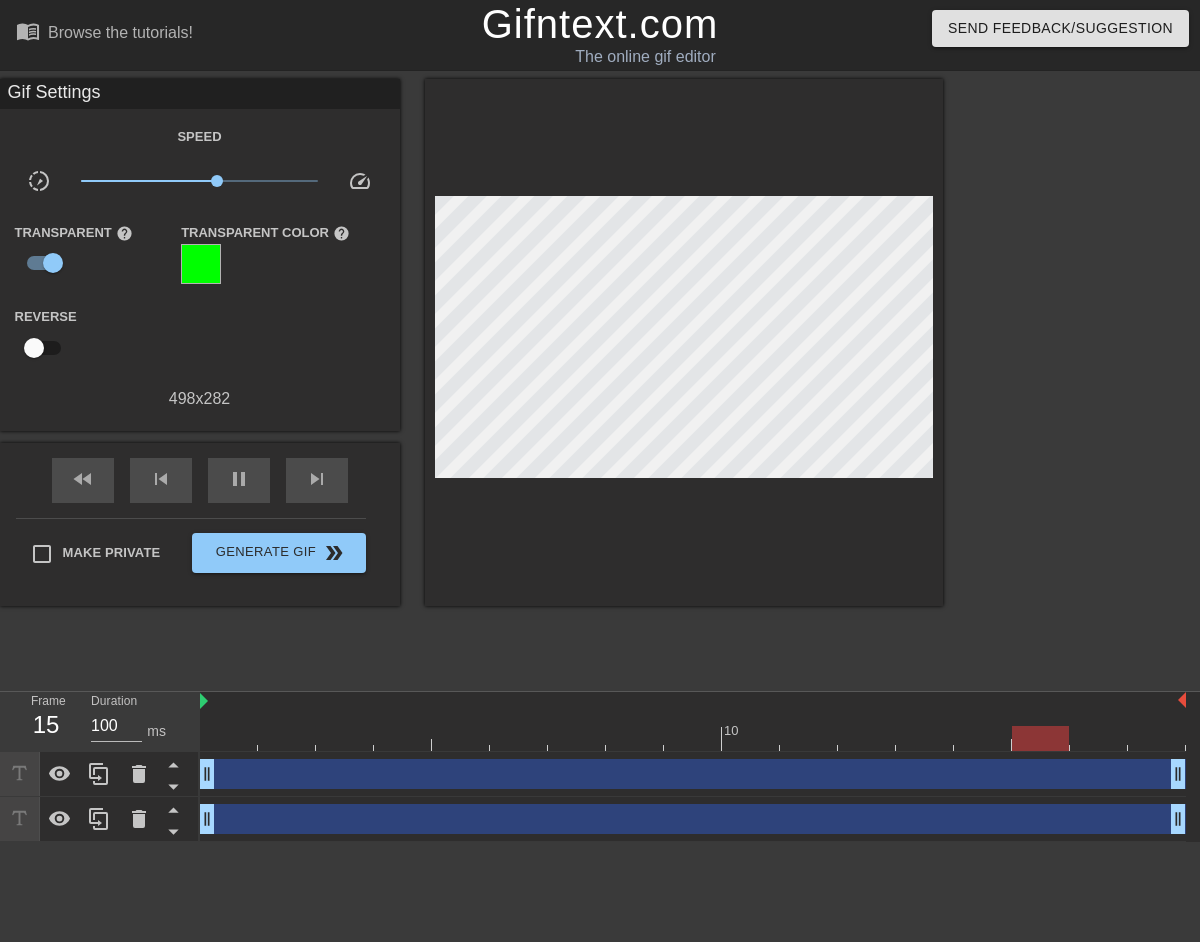 click on "Gif Settings" at bounding box center [200, 94] 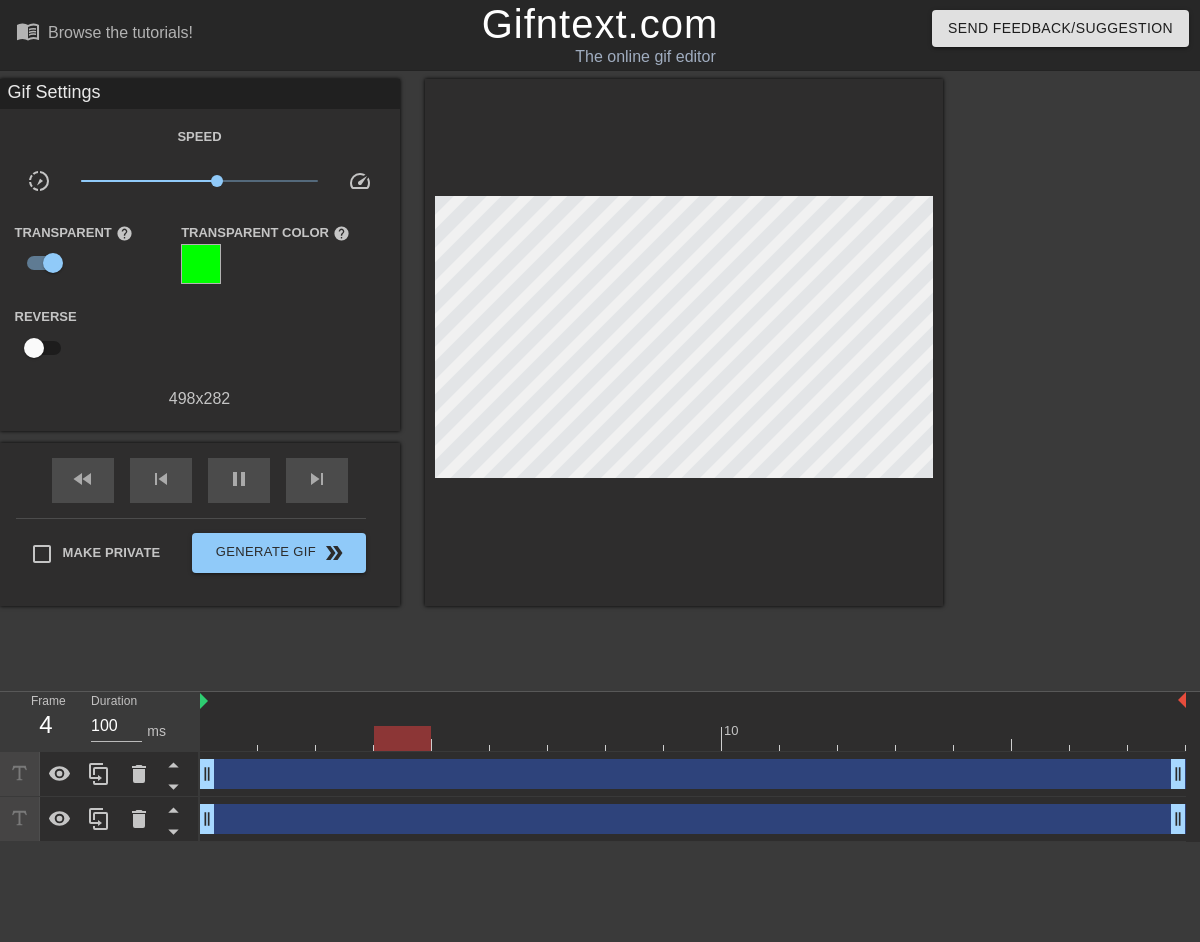 click on "slow_motion_video" at bounding box center (39, 181) 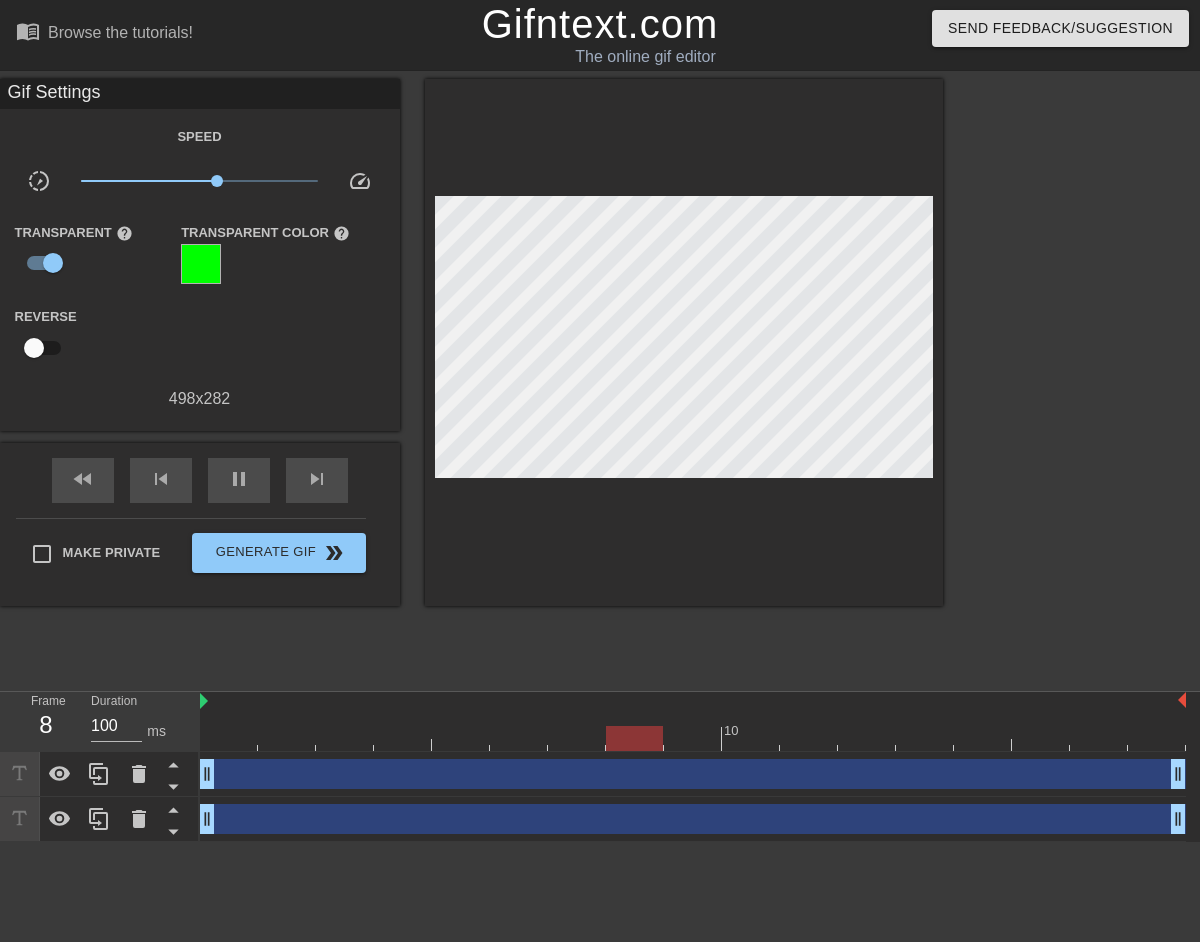 click on "Gif Settings" at bounding box center (200, 94) 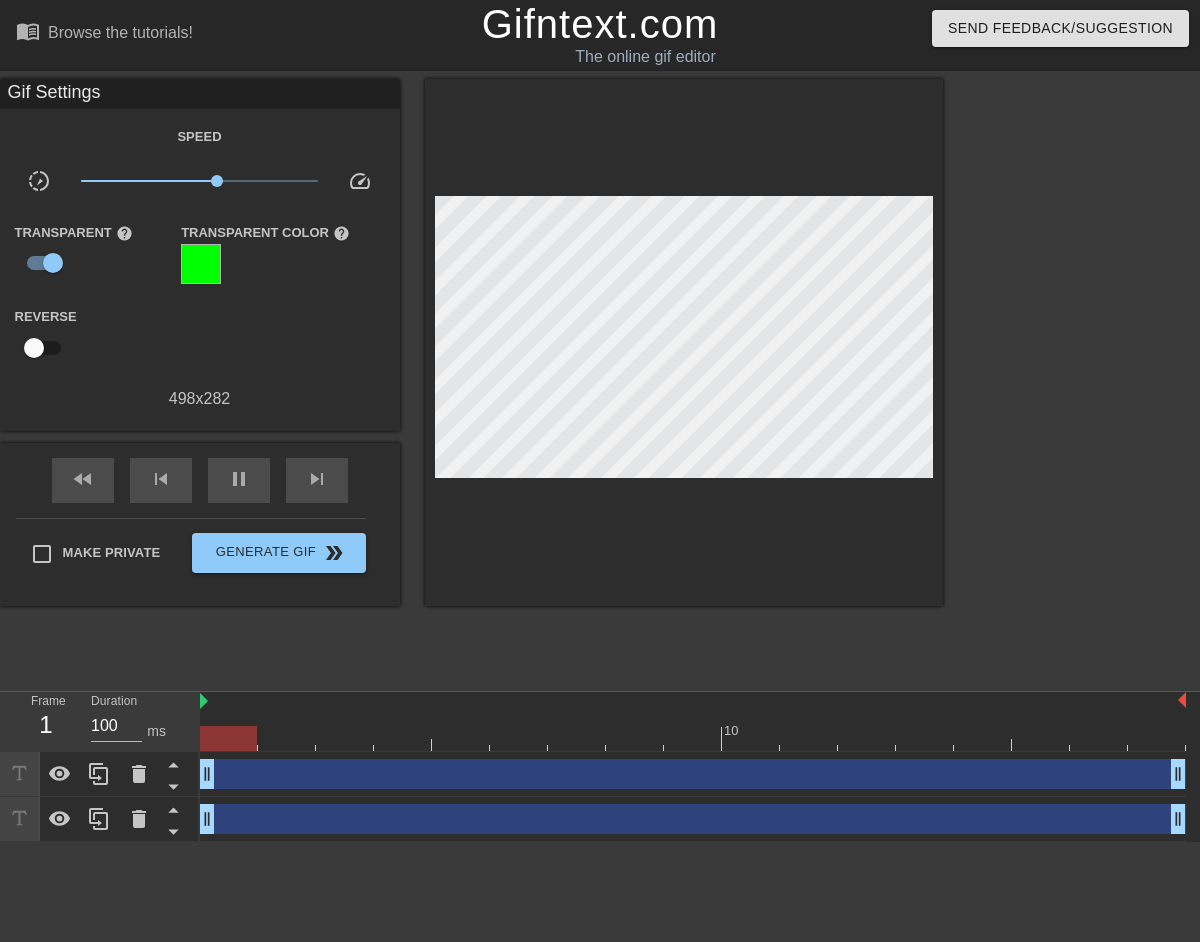 click on "Gif Settings" at bounding box center (200, 94) 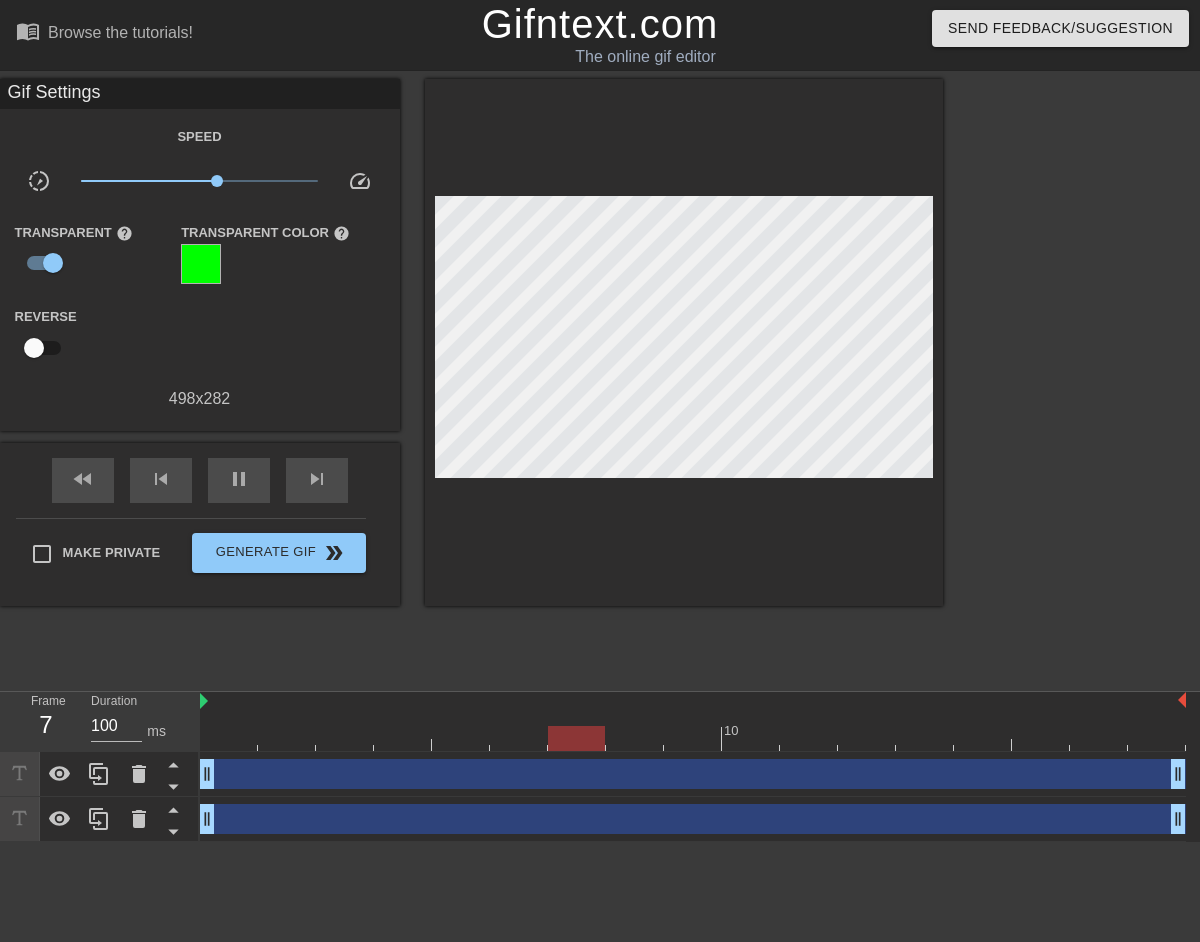 click on "menu_book Browse the tutorials! example.com The online gif editor Send Feedback/Suggestion title add_circle image add_circle crop photo_size_select_large help keyboard Gif Settings Speed slow_motion_video x1.41 speed Transparent help Transparent Color help Reverse 498  x  282 fast_rewind skip_previous pause skip_next Make Private Generate Gif double_arrow     Frame 7 Duration 100 ms                                       10                                 drag_handle drag_handle   drag_handle drag_handle [b]" at bounding box center (600, 421) 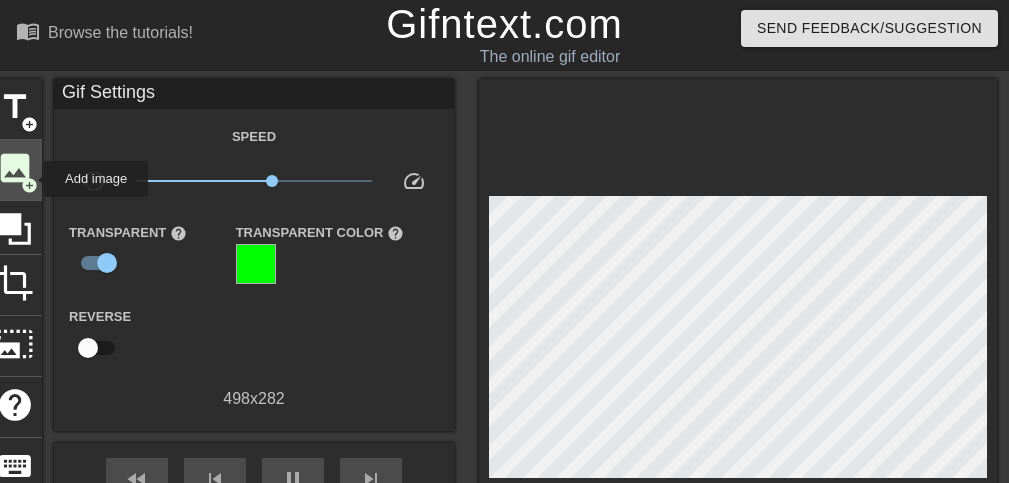 click on "add_circle" at bounding box center [29, 185] 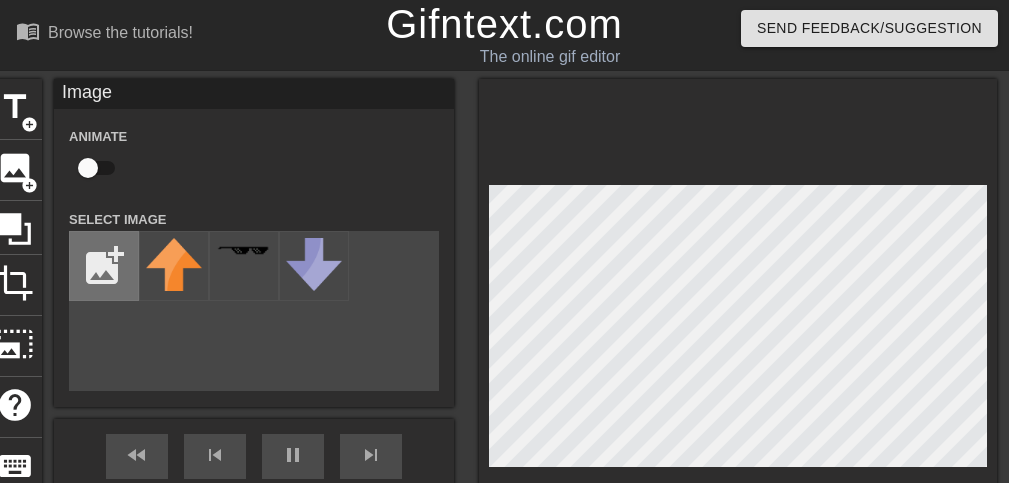 click at bounding box center (104, 266) 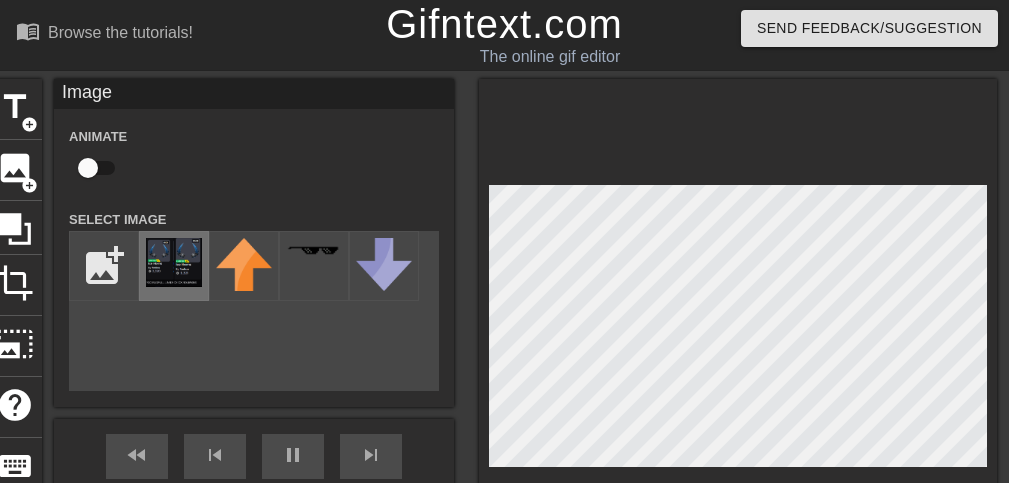 click at bounding box center [174, 262] 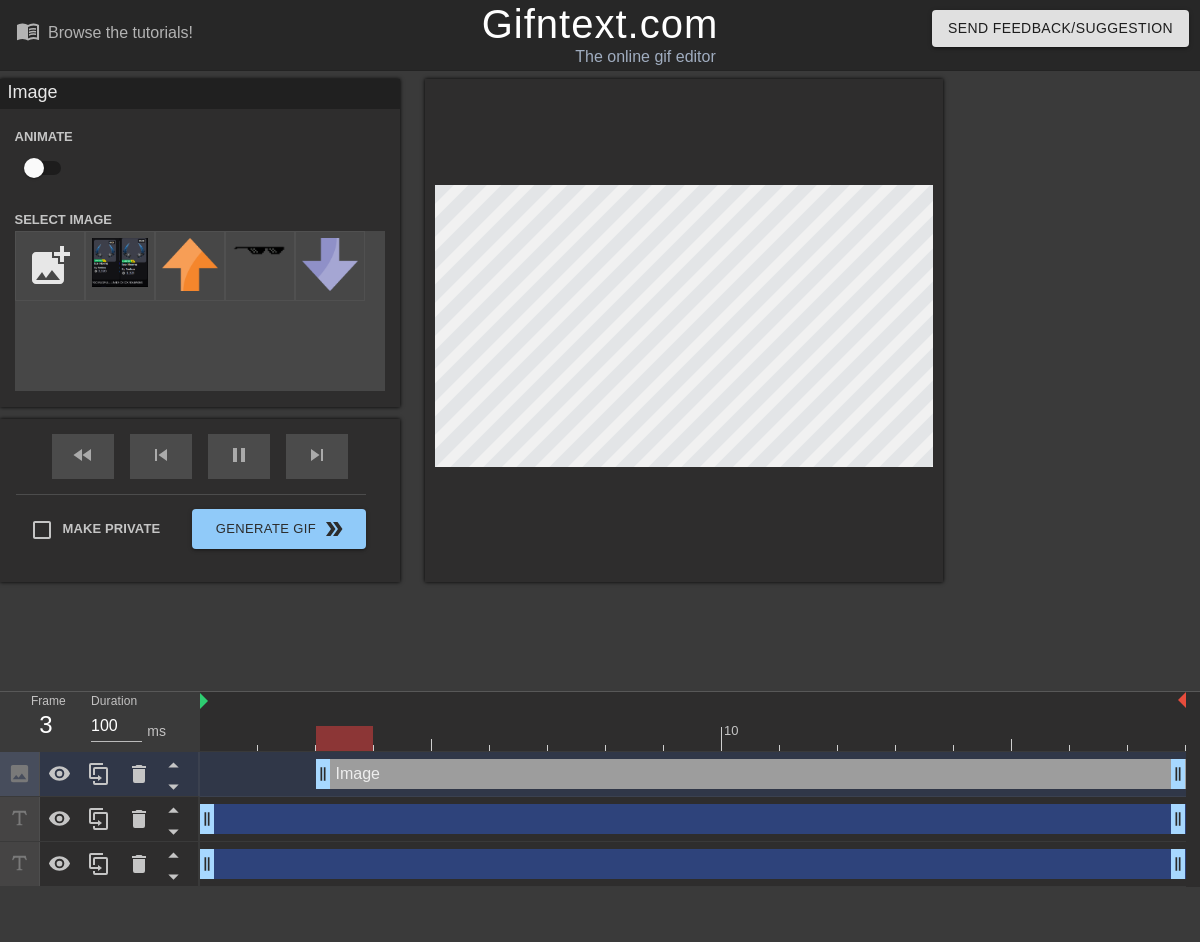 click at bounding box center (1117, 379) 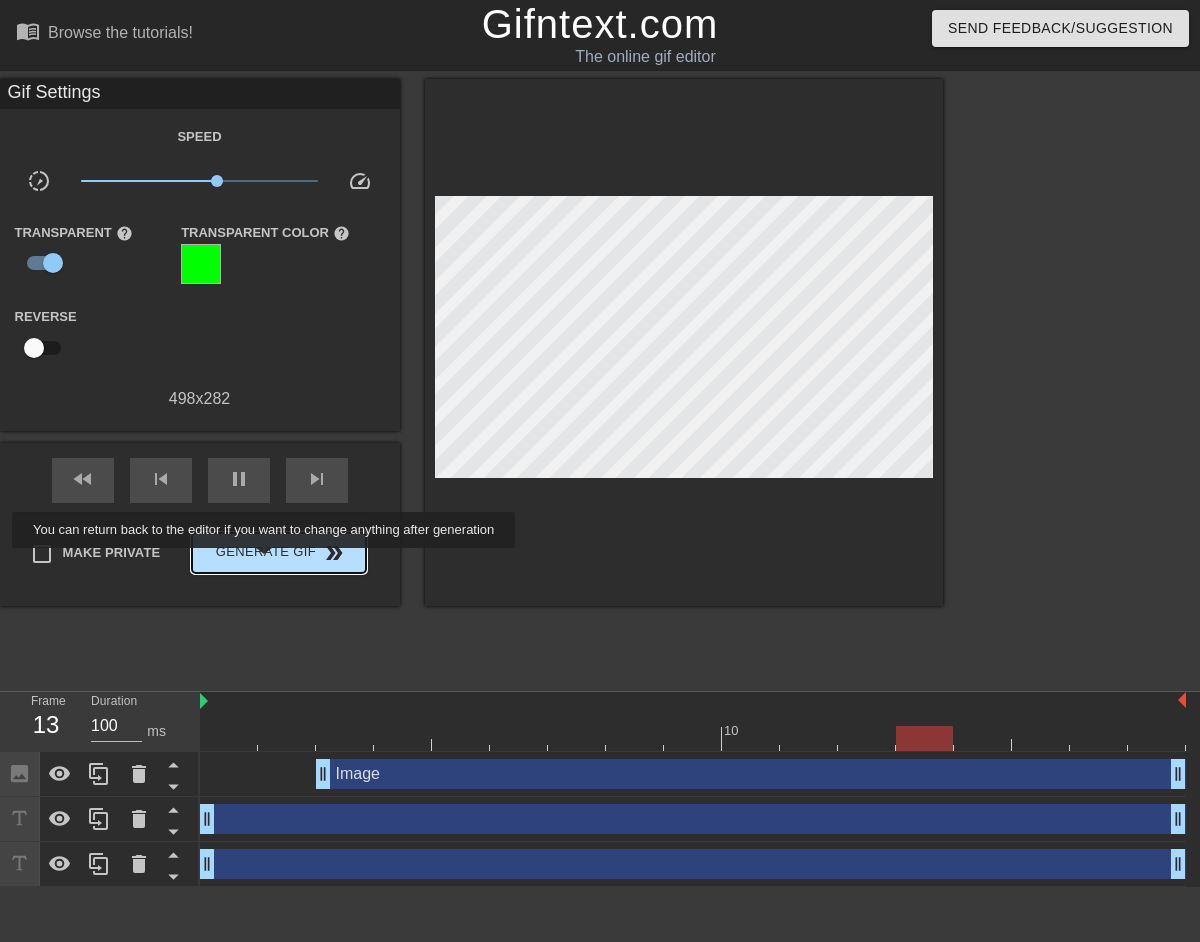 click on "Generate Gif double_arrow" at bounding box center (278, 553) 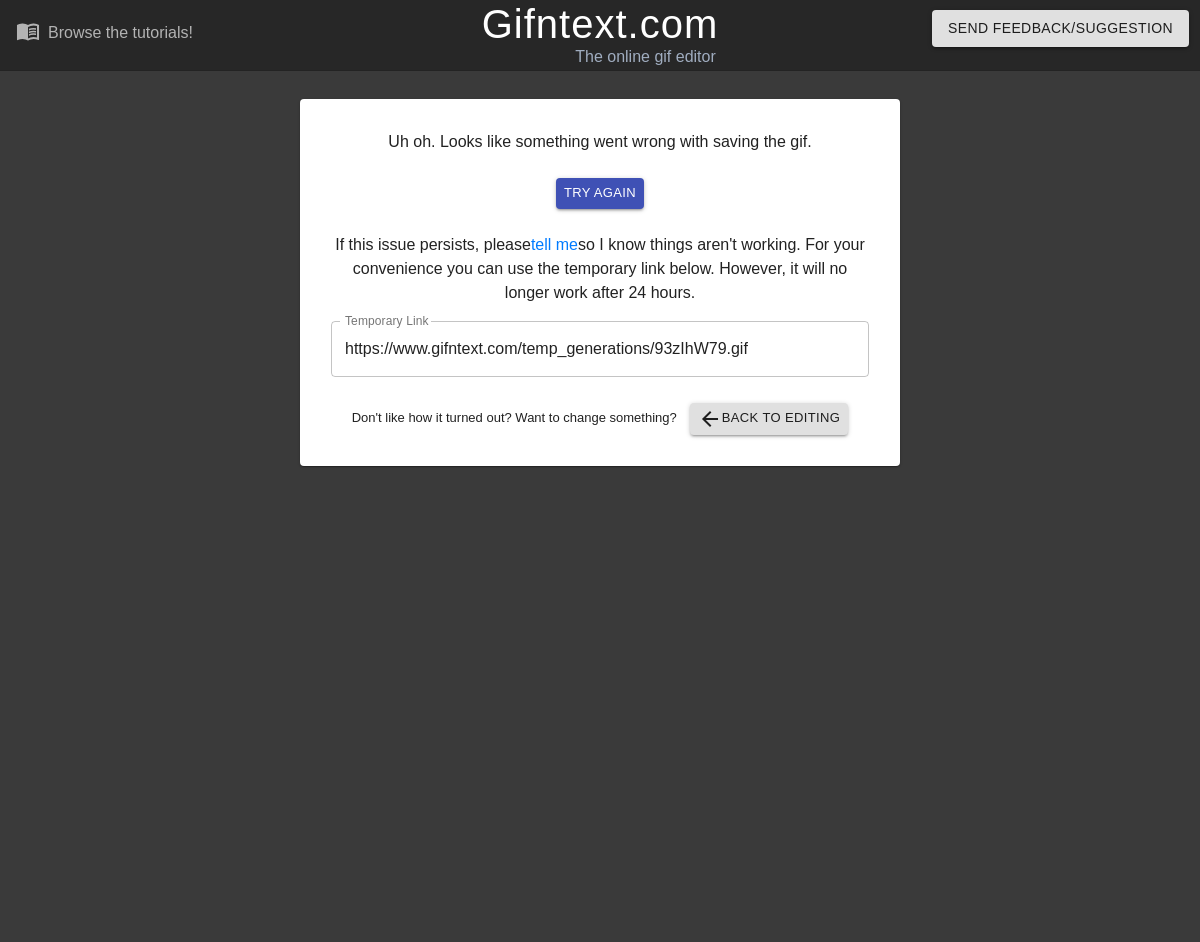 click on "https://www.gifntext.com/temp_generations/93zIhW79.gif" at bounding box center (600, 349) 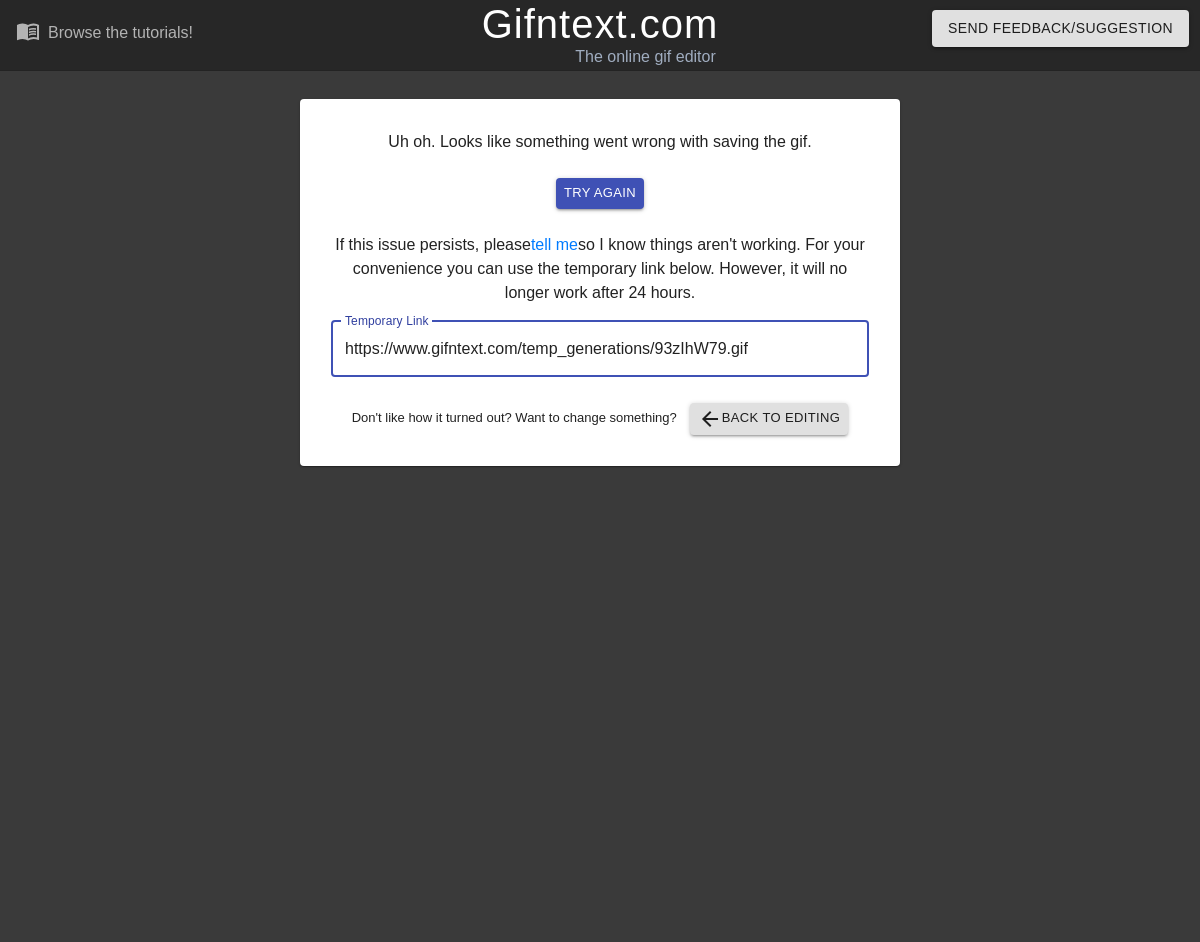 click on "https://www.gifntext.com/temp_generations/93zIhW79.gif" at bounding box center (600, 349) 